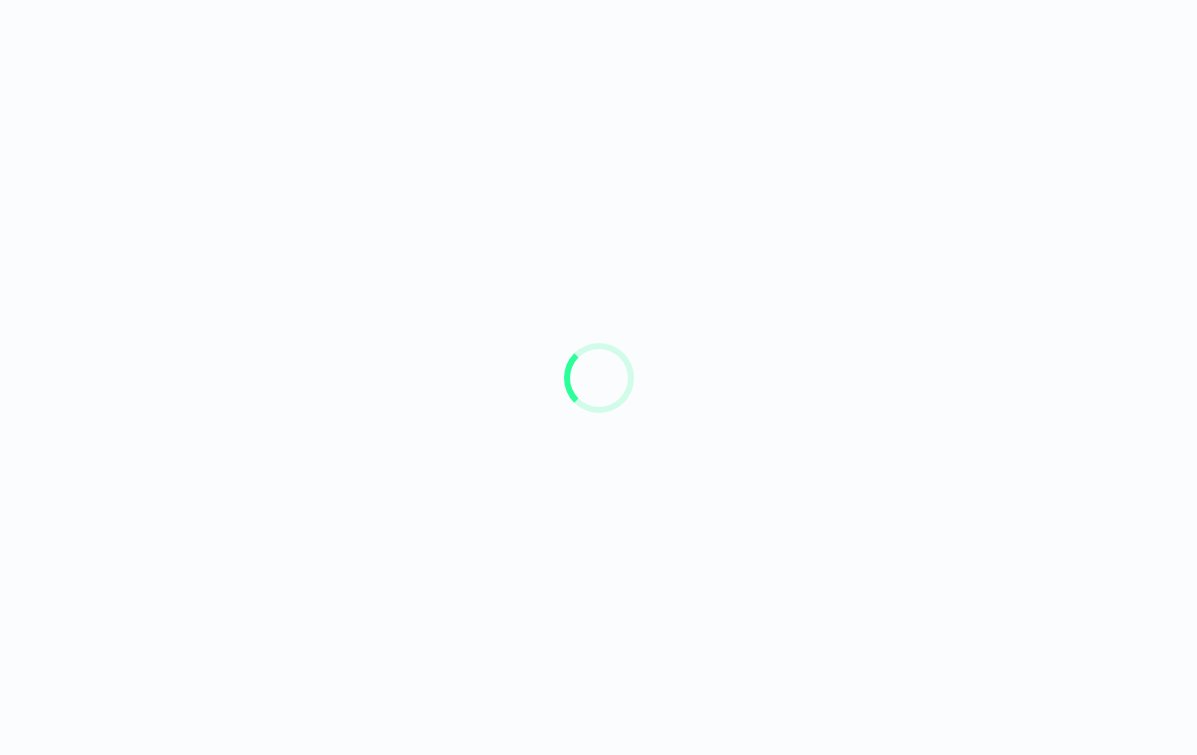 scroll, scrollTop: 0, scrollLeft: 0, axis: both 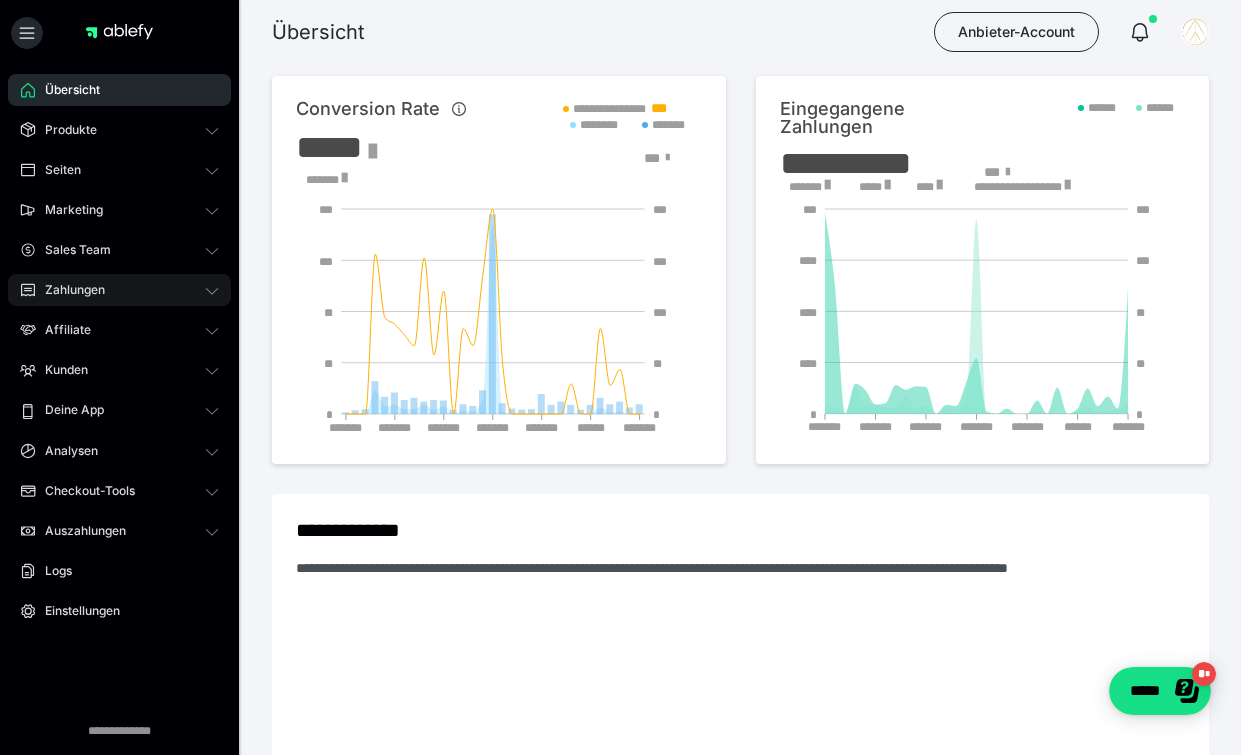 click on "Zahlungen" at bounding box center [68, 290] 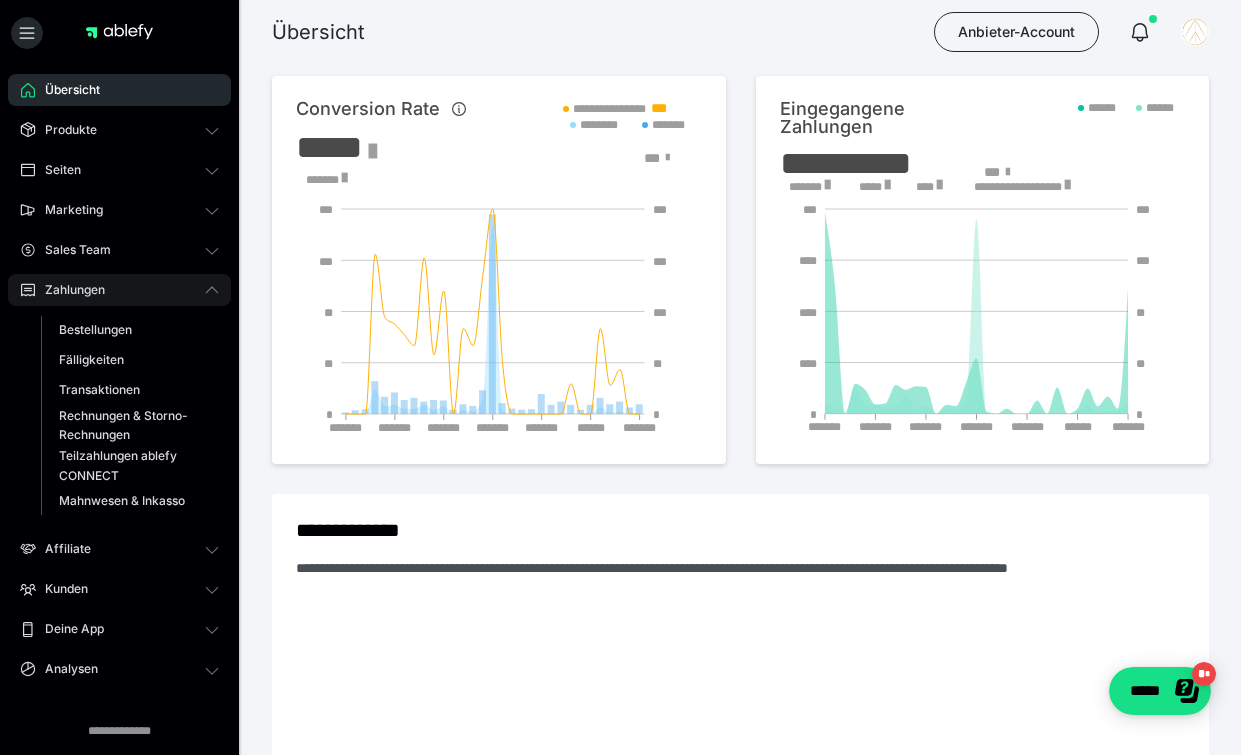 click on "Zahlungen" at bounding box center [68, 290] 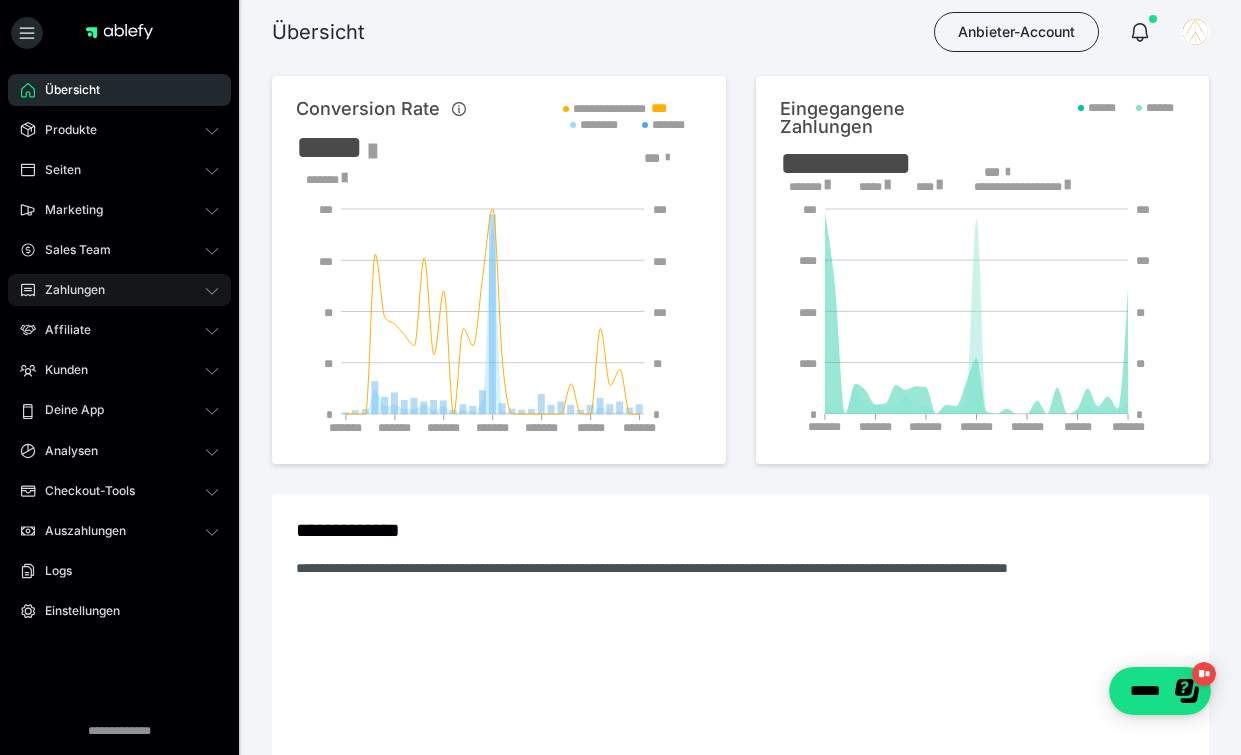 click on "Zahlungen" at bounding box center (119, 290) 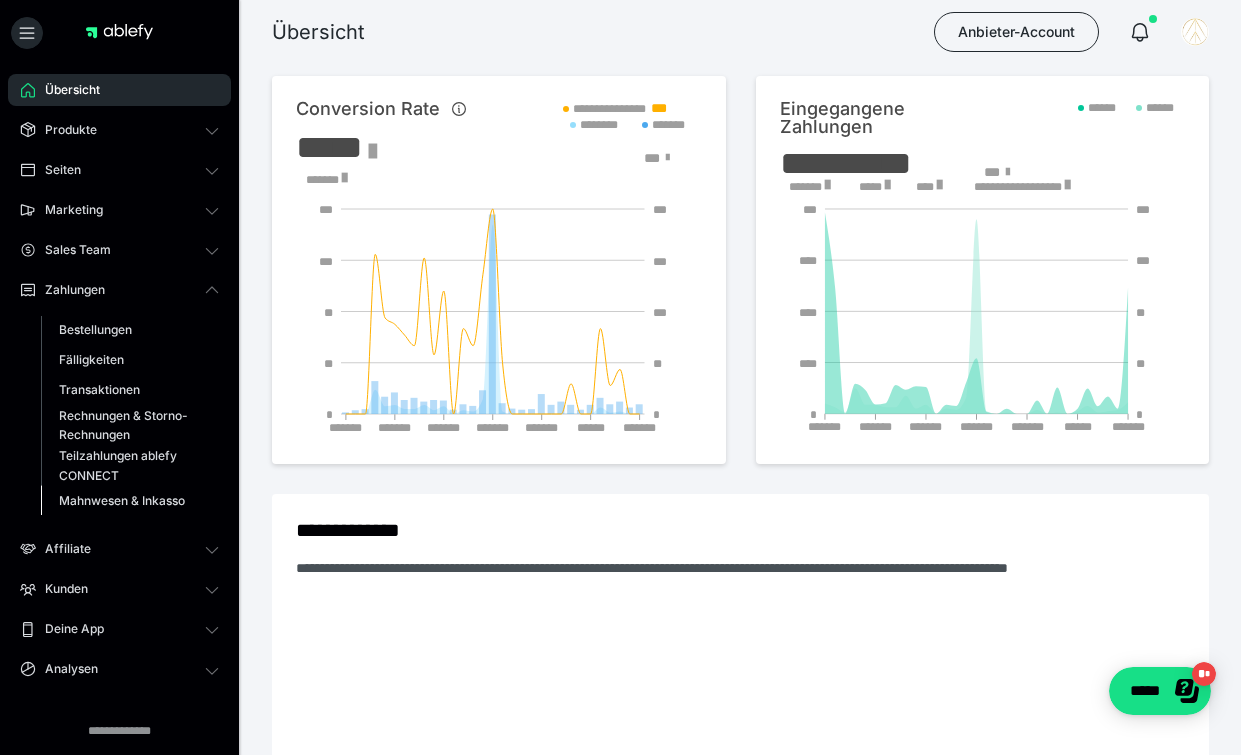 click on "Mahnwesen & Inkasso" at bounding box center [122, 500] 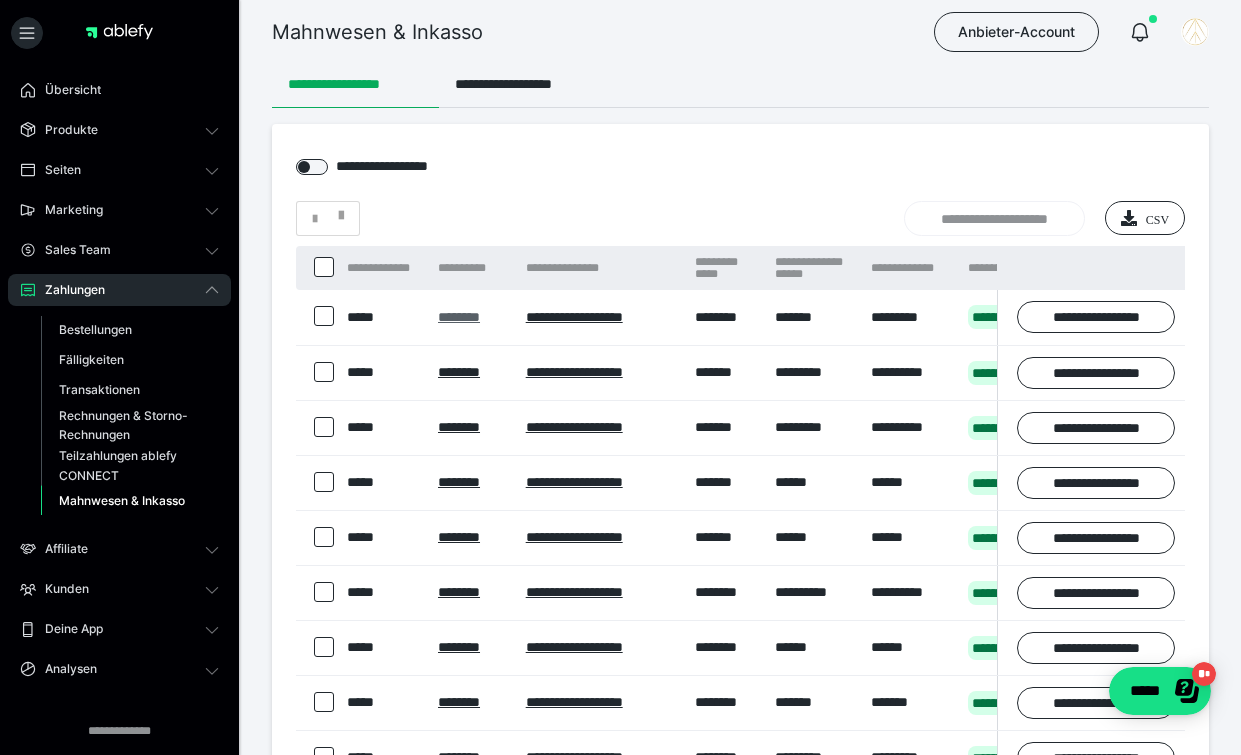 scroll, scrollTop: 0, scrollLeft: 0, axis: both 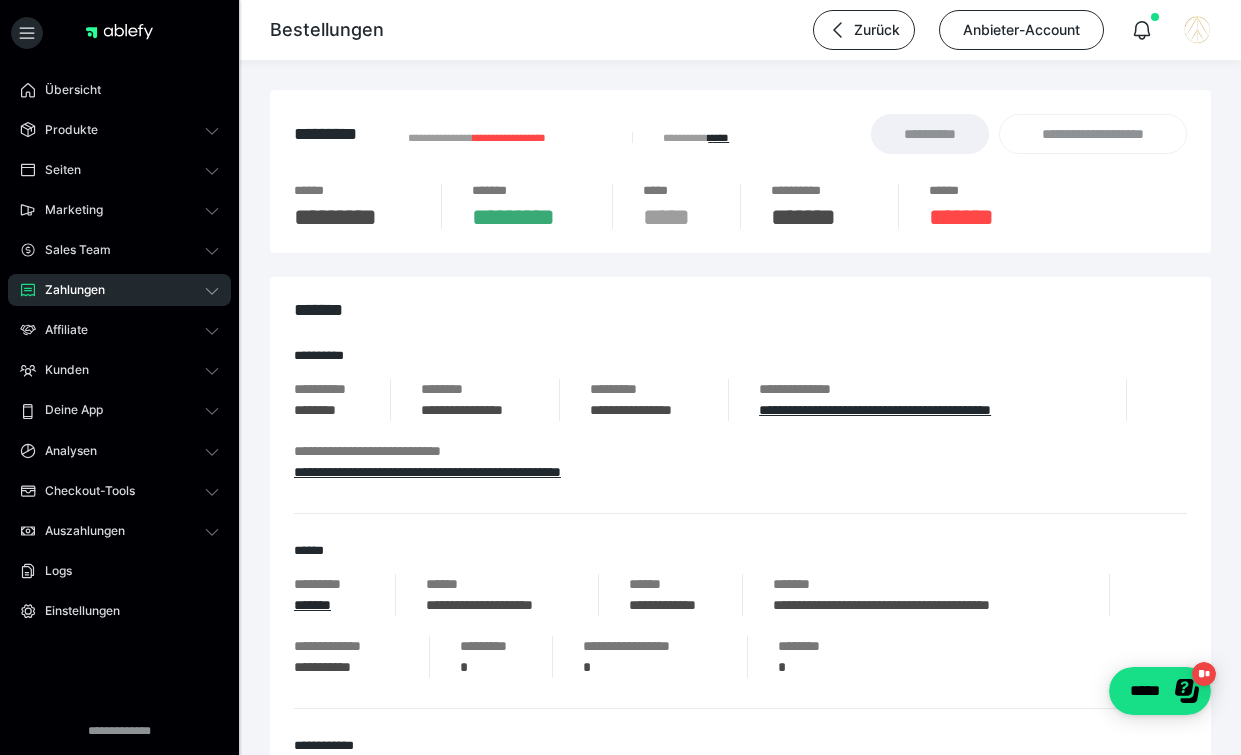 click on "*******" at bounding box center (803, 217) 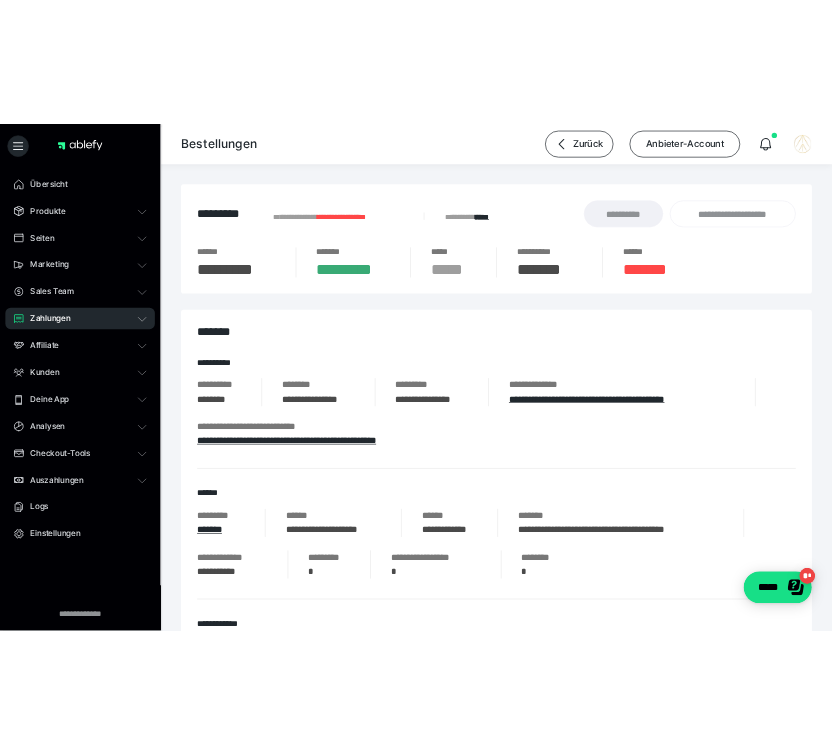 scroll, scrollTop: 0, scrollLeft: 0, axis: both 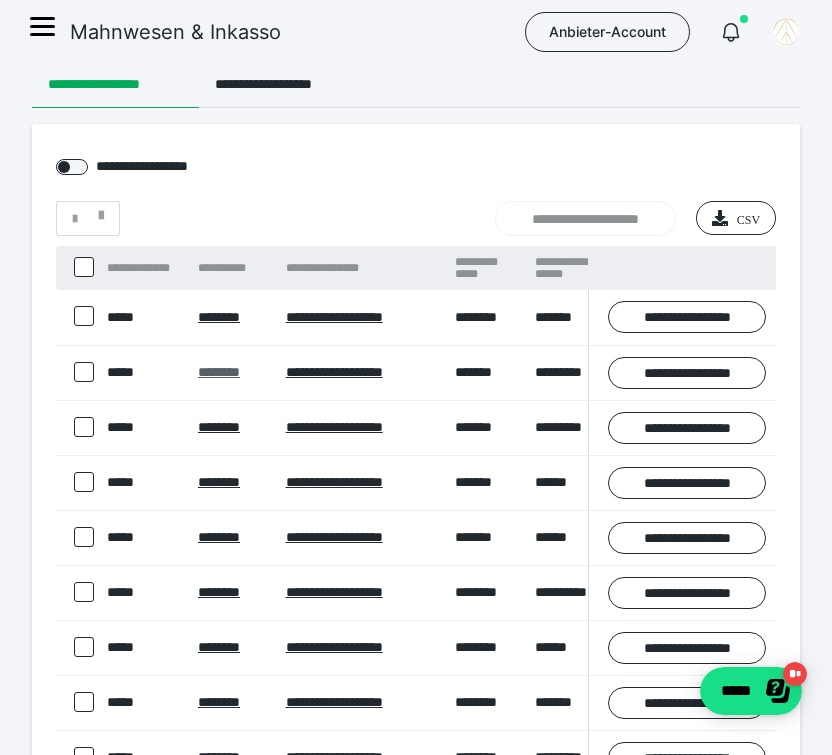 click on "********" at bounding box center (219, 372) 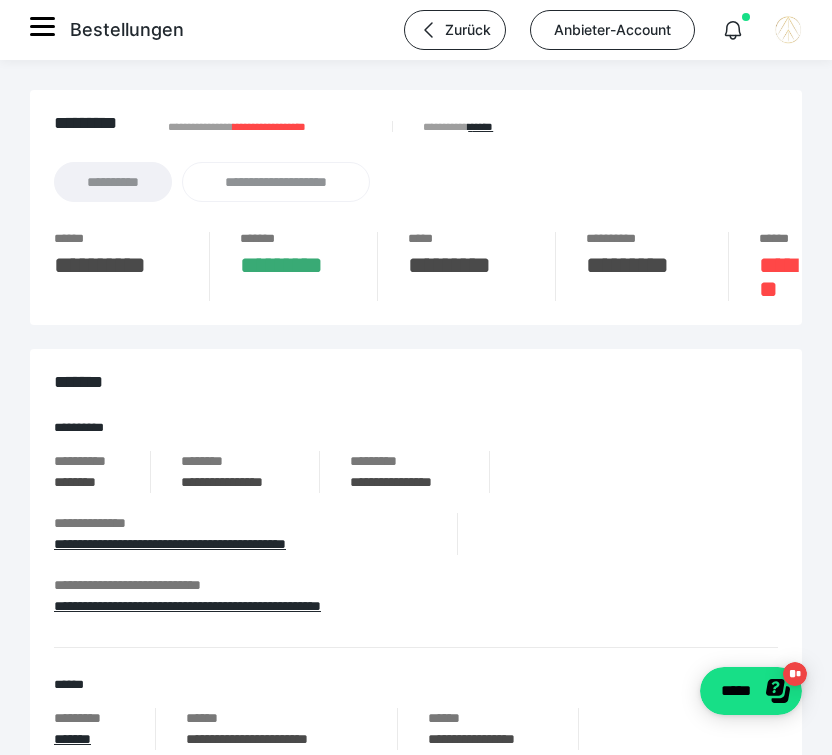 scroll, scrollTop: 0, scrollLeft: 0, axis: both 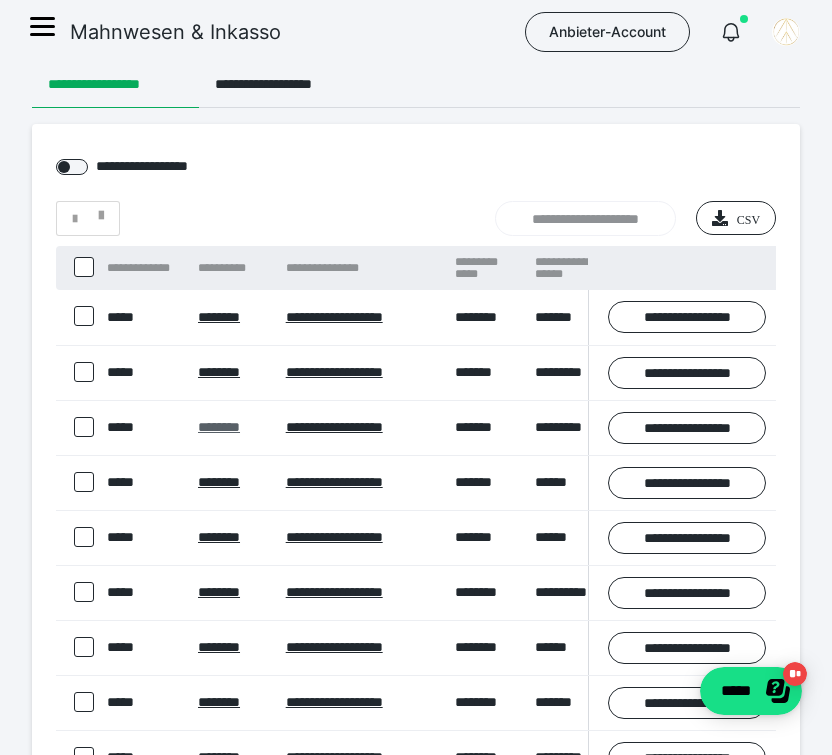 click on "********" at bounding box center [219, 427] 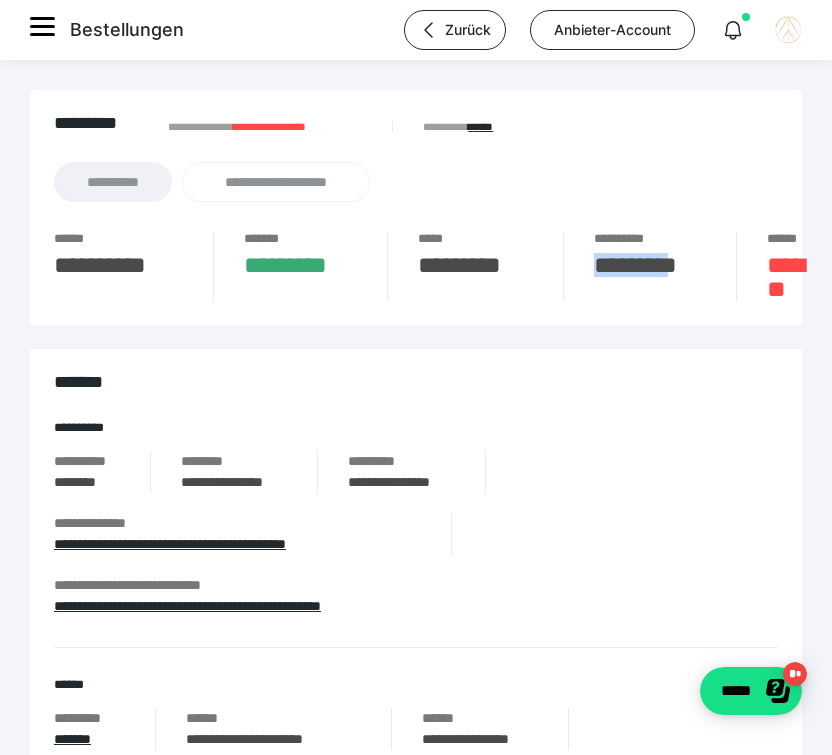 drag, startPoint x: 588, startPoint y: 265, endPoint x: 685, endPoint y: 273, distance: 97.32934 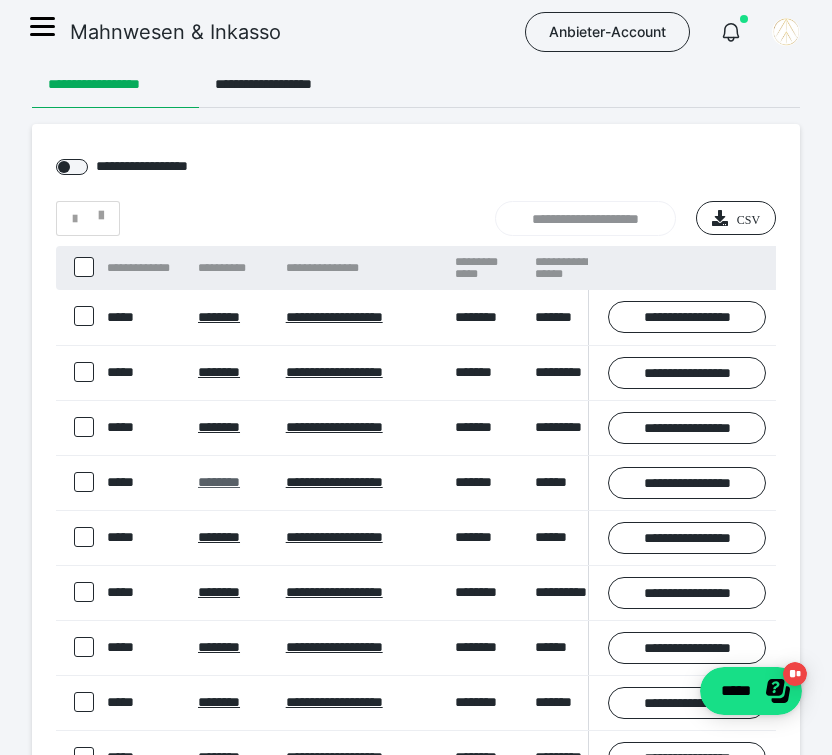 click on "********" at bounding box center (219, 482) 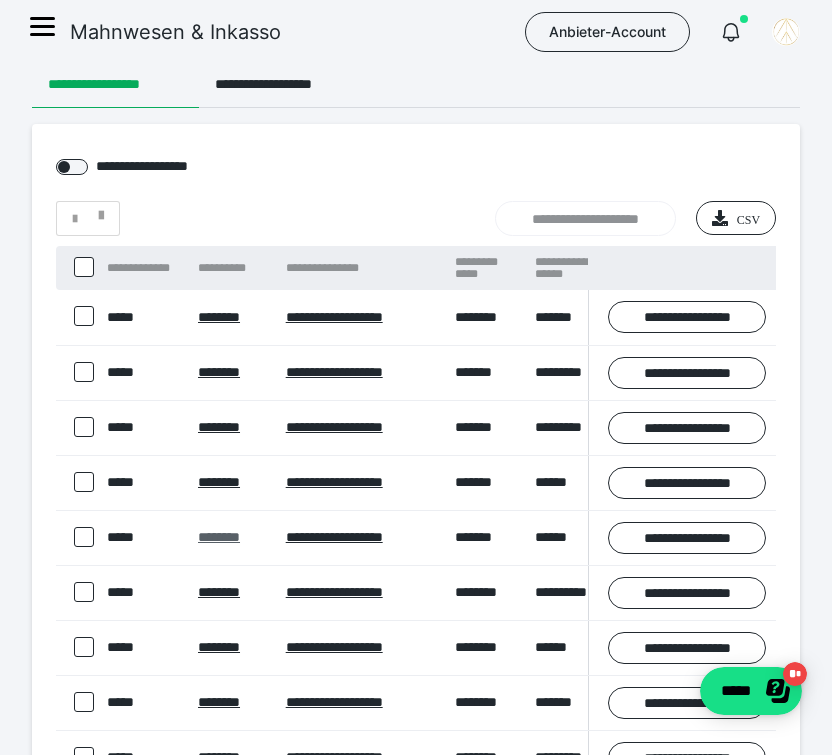 click on "********" at bounding box center [219, 537] 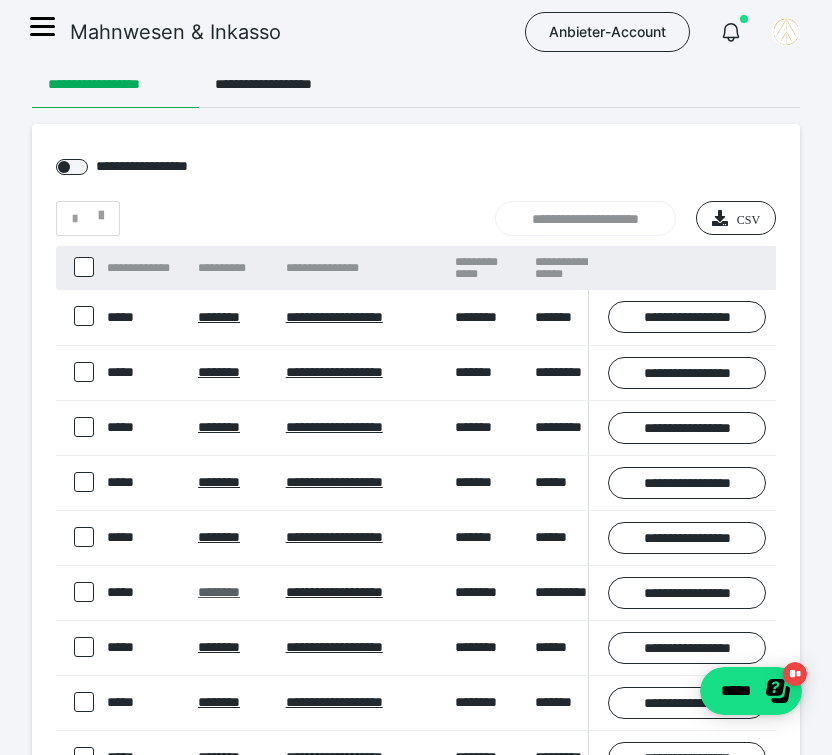 click on "********" at bounding box center (219, 592) 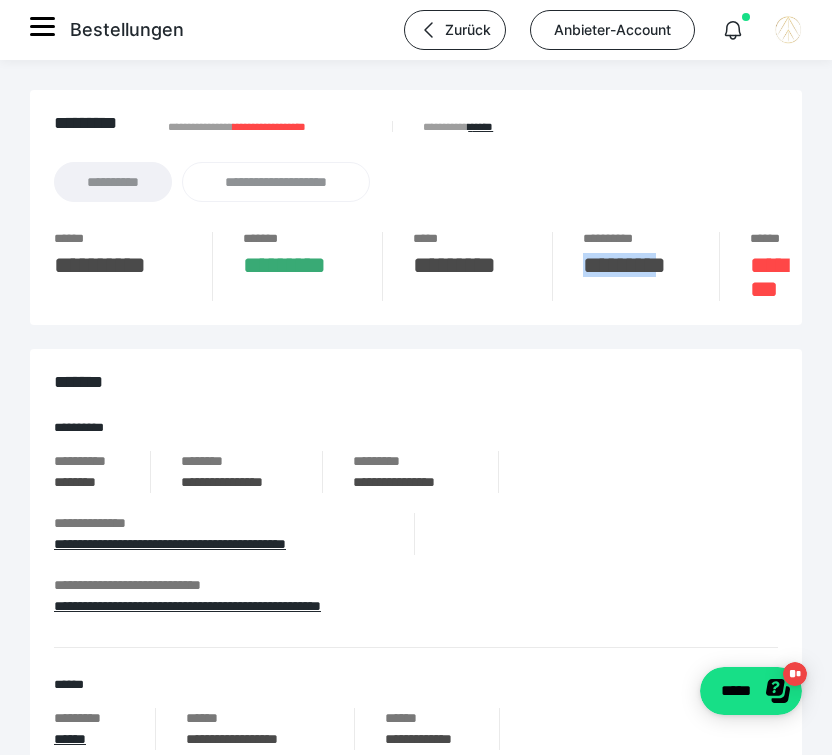 drag, startPoint x: 582, startPoint y: 266, endPoint x: 670, endPoint y: 266, distance: 88 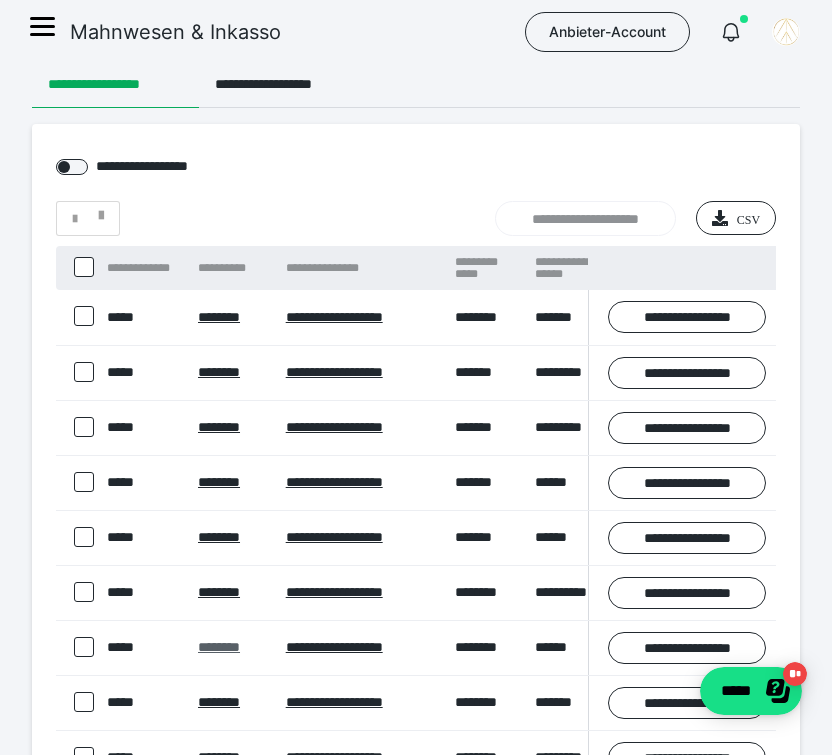 click on "********" at bounding box center [219, 647] 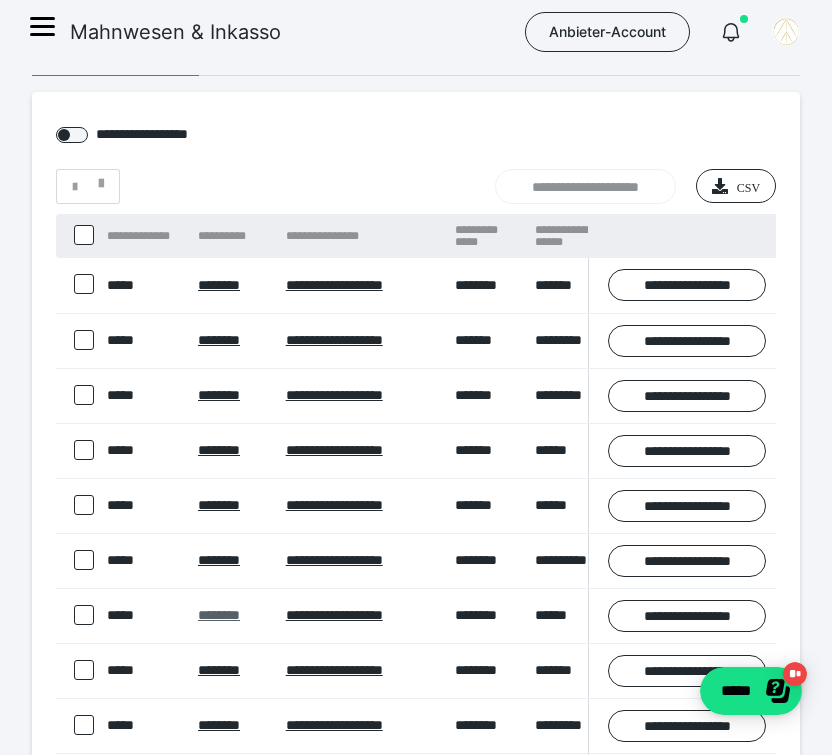 scroll, scrollTop: 49, scrollLeft: 0, axis: vertical 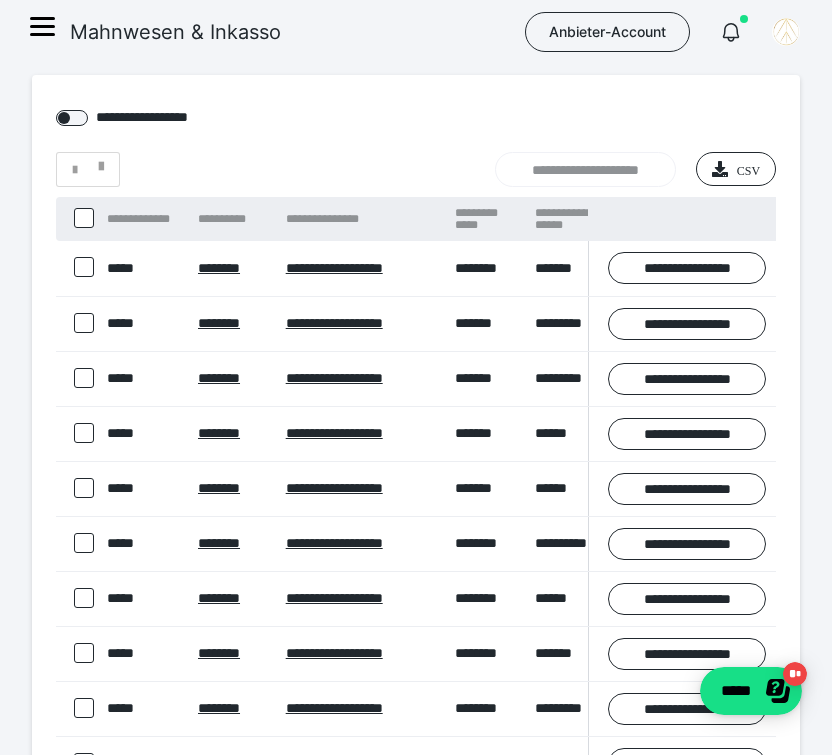click on "********" at bounding box center (232, 653) 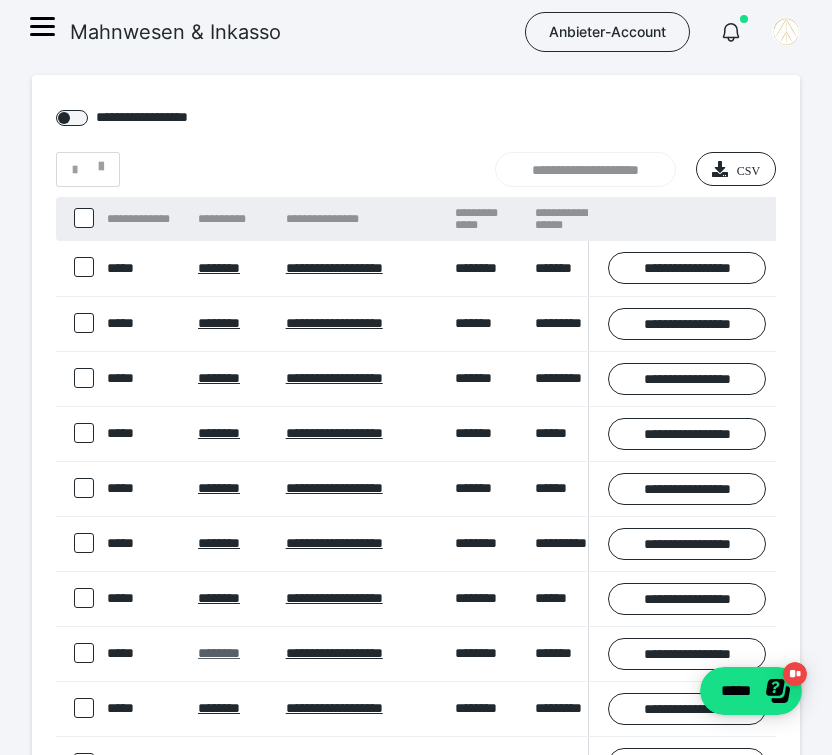 click on "********" at bounding box center (219, 653) 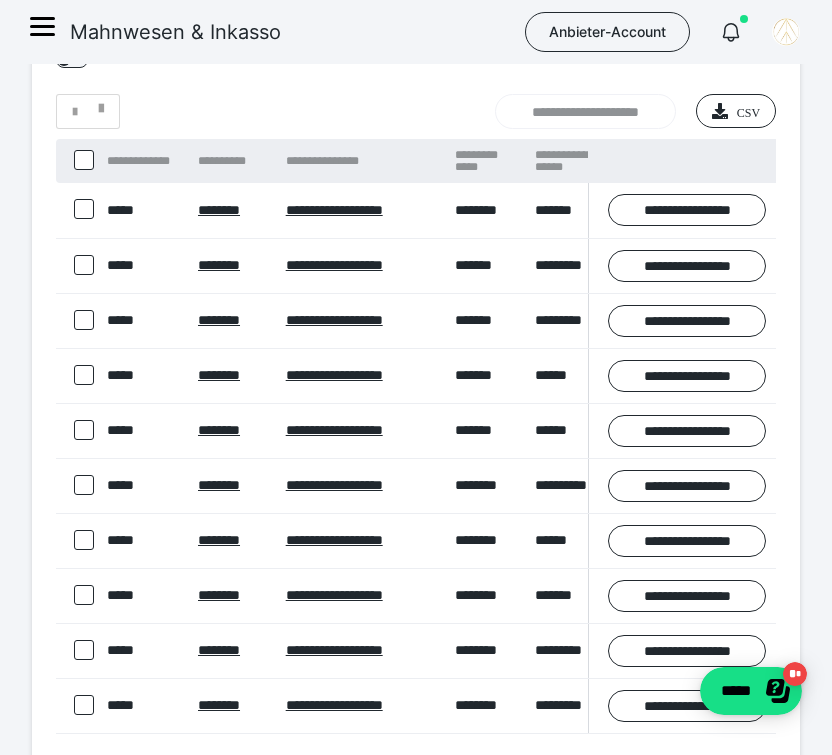 scroll, scrollTop: 118, scrollLeft: 0, axis: vertical 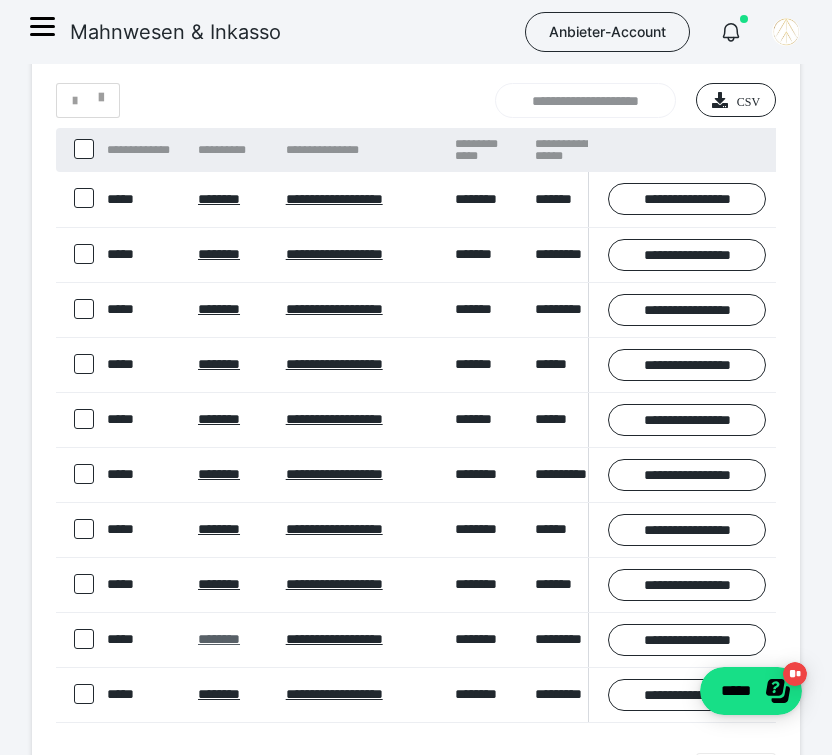 click on "********" at bounding box center [219, 639] 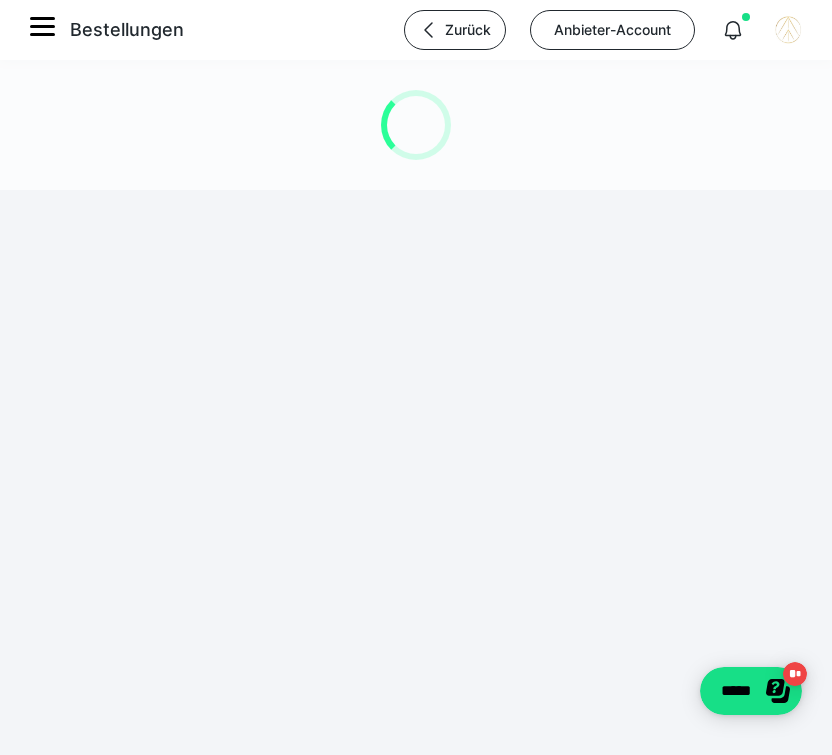 scroll, scrollTop: 0, scrollLeft: 0, axis: both 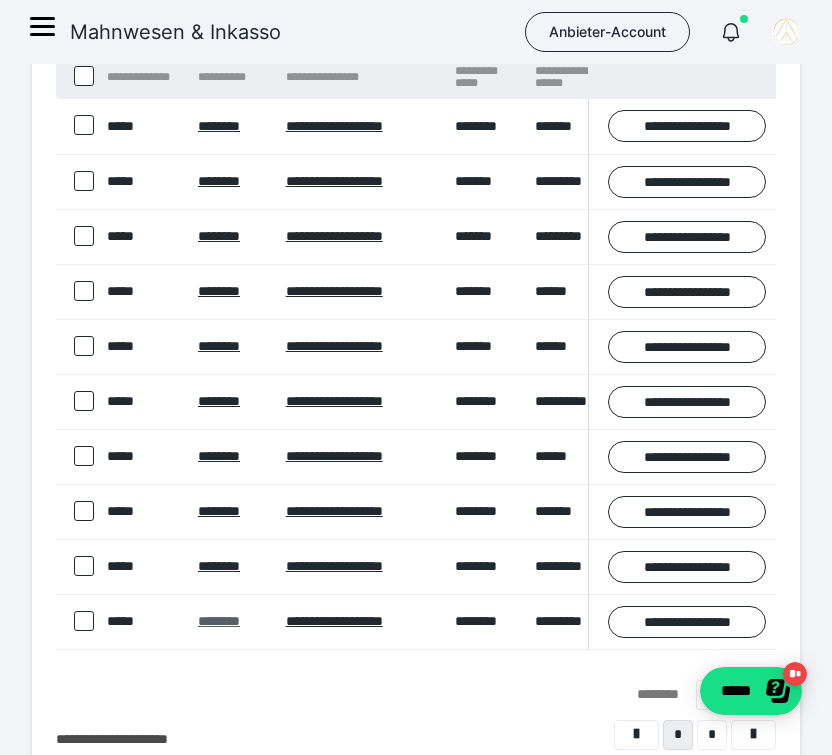click on "********" at bounding box center (219, 621) 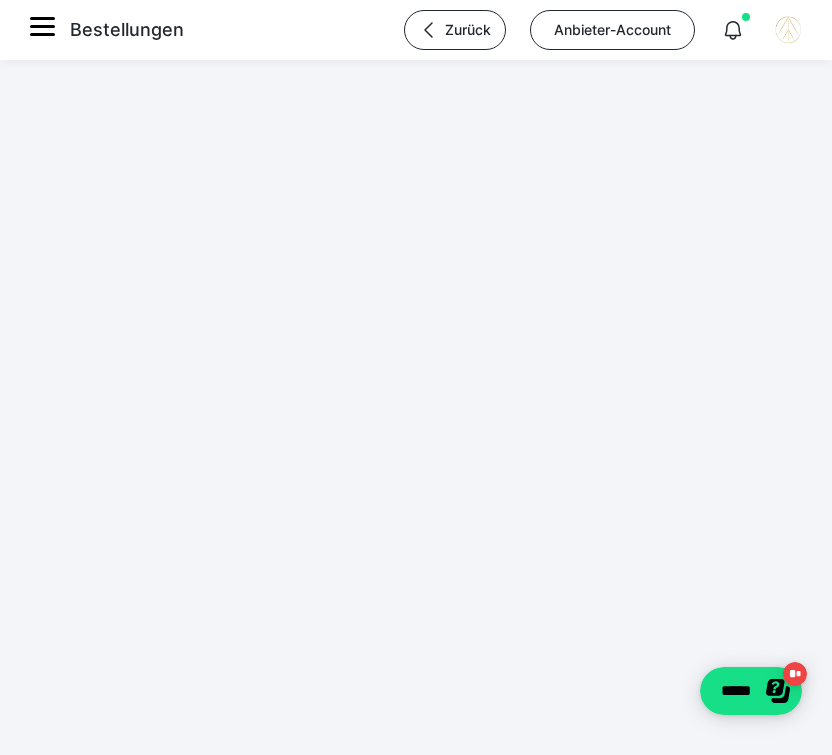 scroll, scrollTop: 0, scrollLeft: 0, axis: both 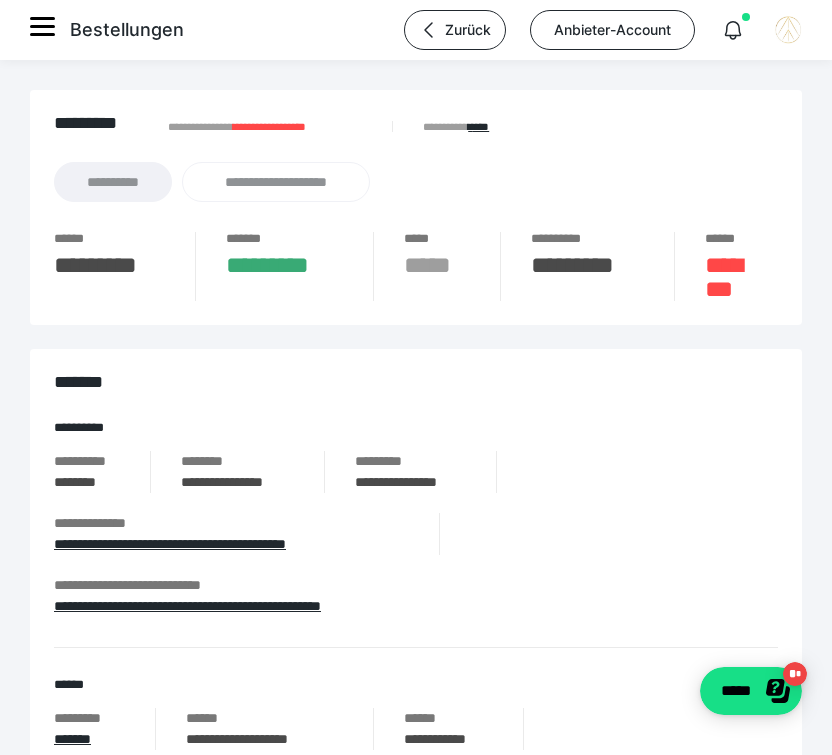 click on "**********" at bounding box center [416, 534] 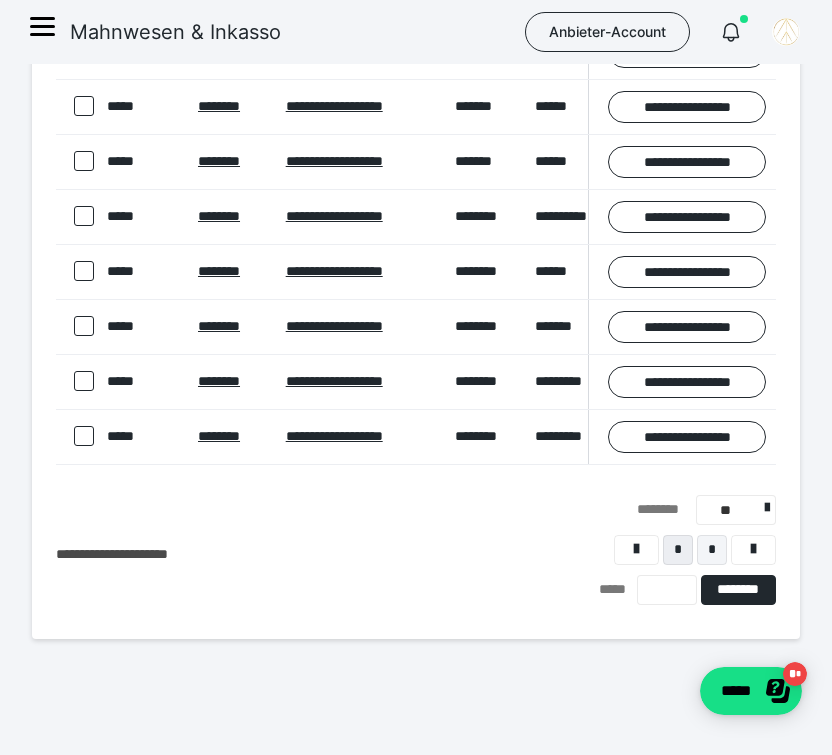 click on "*" at bounding box center [712, 550] 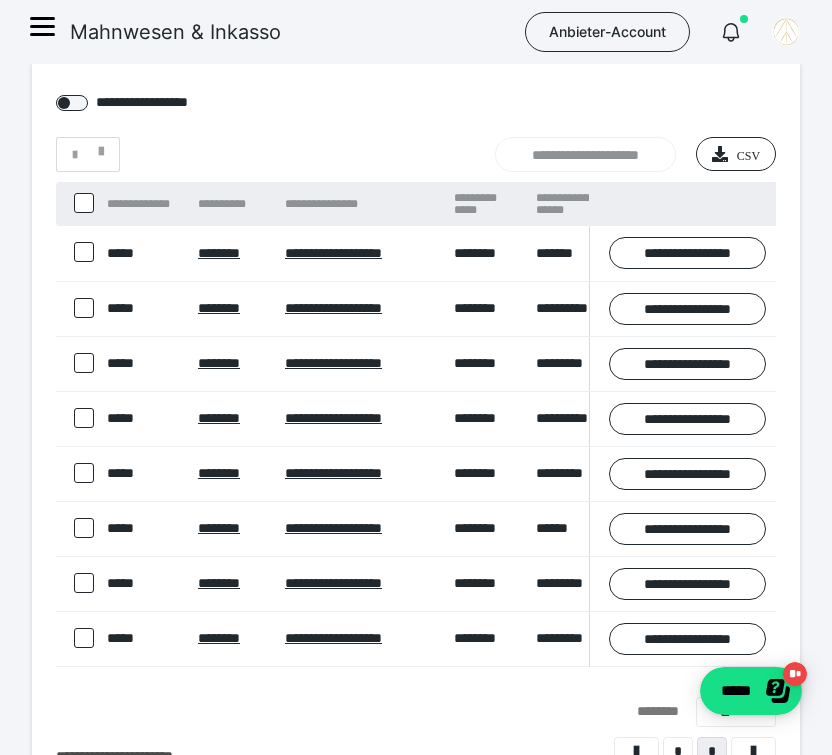 click on "**********" at bounding box center (682, 418) 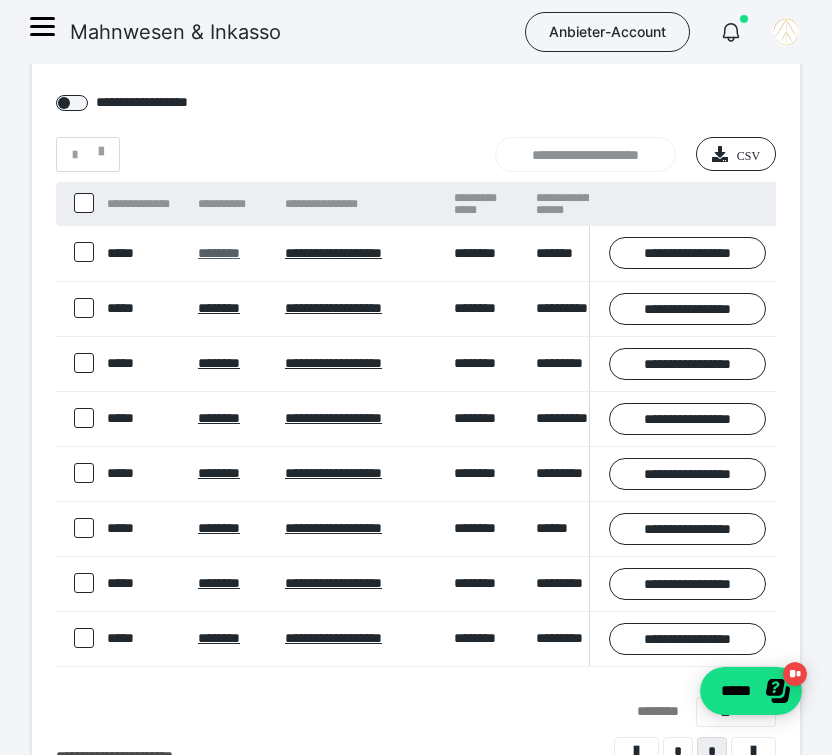 click on "********" at bounding box center (219, 253) 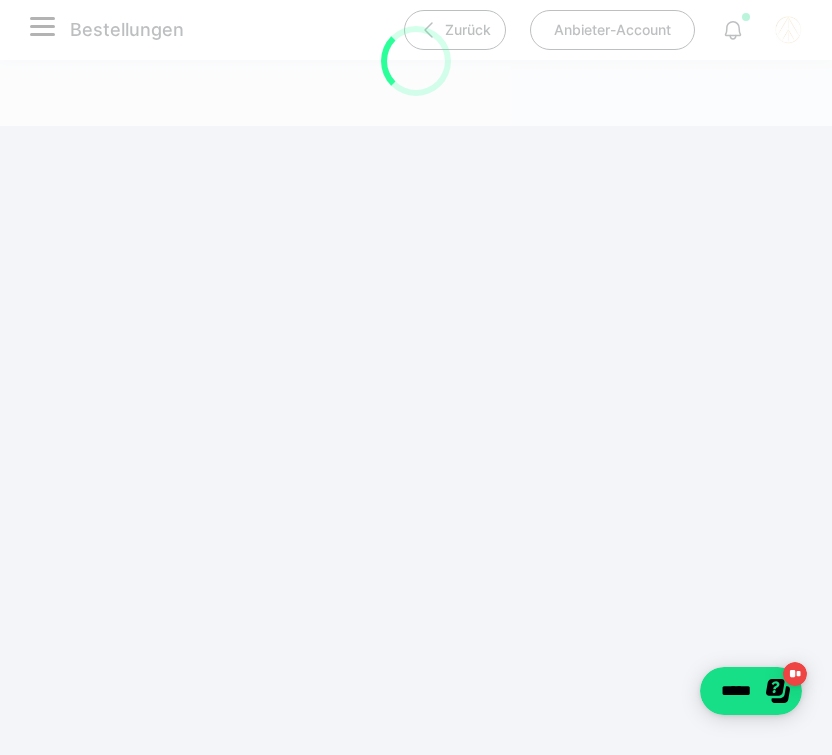scroll, scrollTop: 0, scrollLeft: 0, axis: both 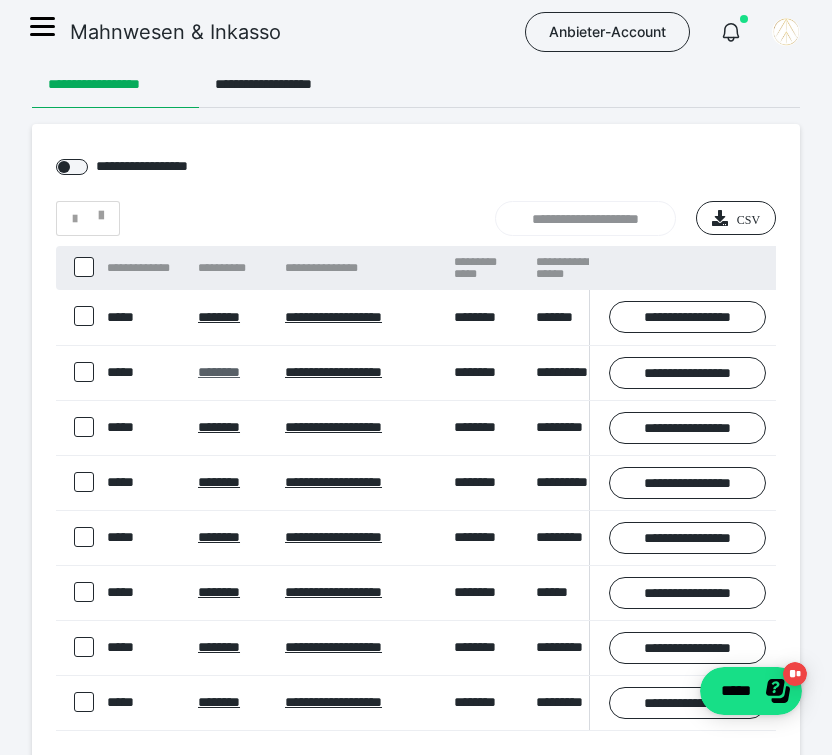 click on "********" at bounding box center [219, 372] 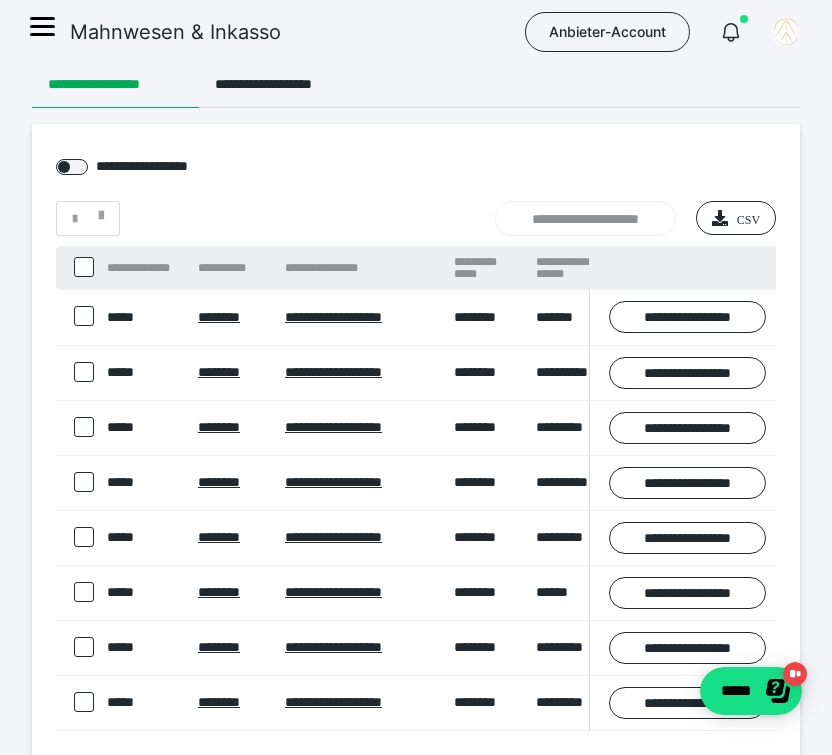 scroll, scrollTop: 26, scrollLeft: 0, axis: vertical 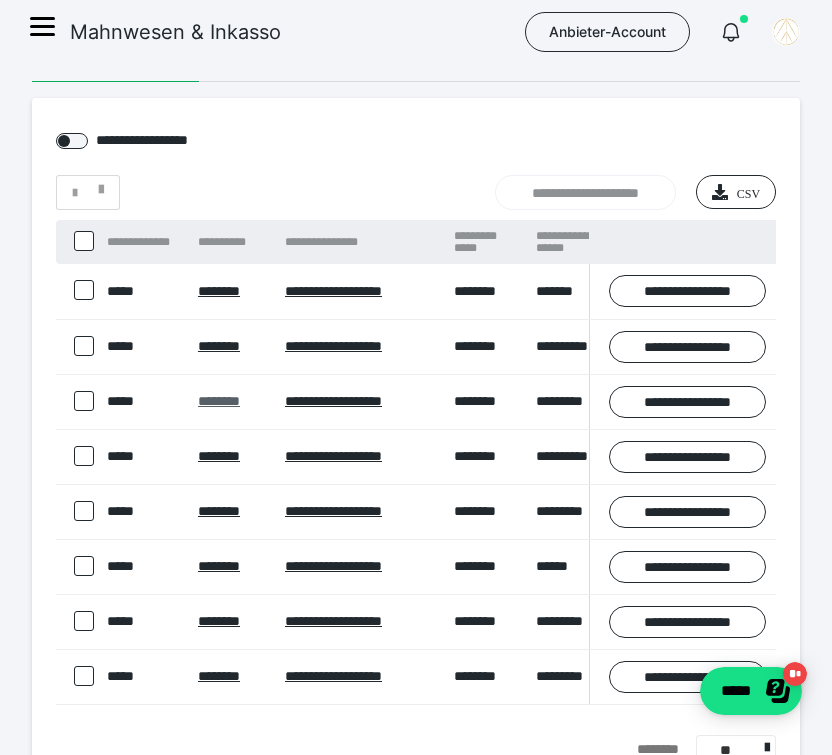 click on "********" at bounding box center [219, 401] 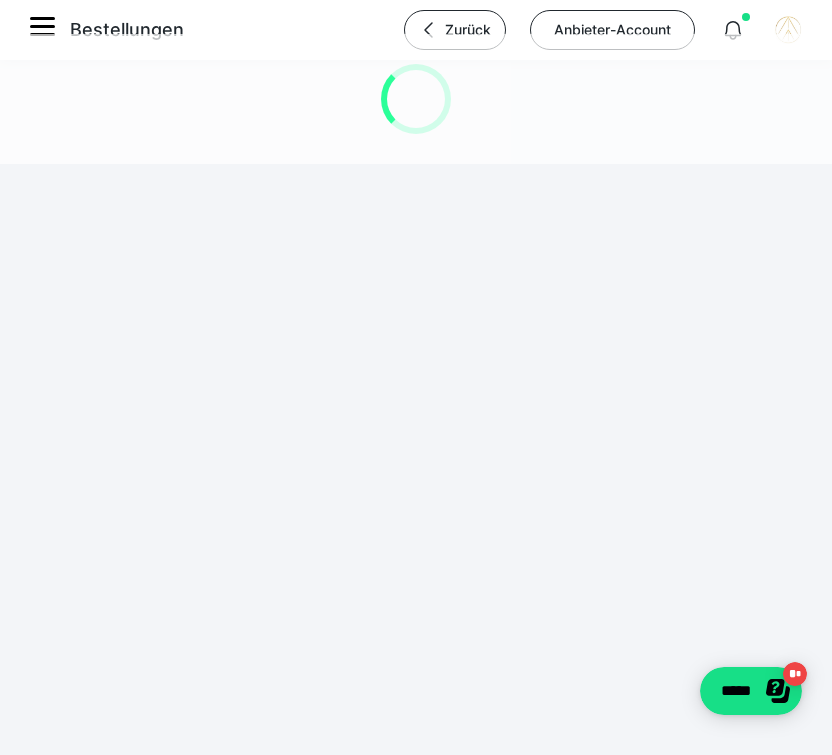 scroll, scrollTop: 0, scrollLeft: 0, axis: both 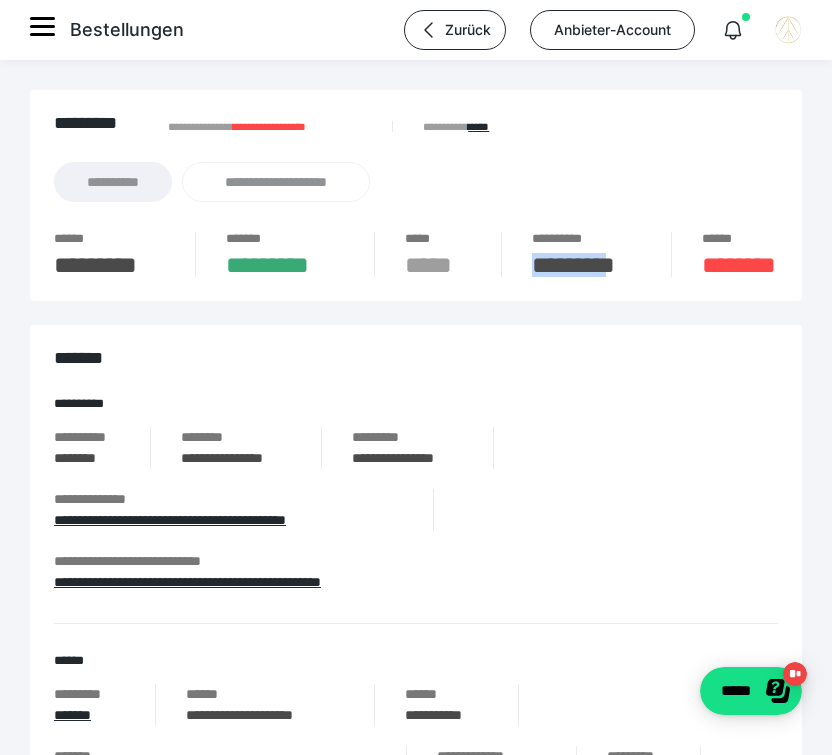 drag, startPoint x: 530, startPoint y: 261, endPoint x: 619, endPoint y: 274, distance: 89.94443 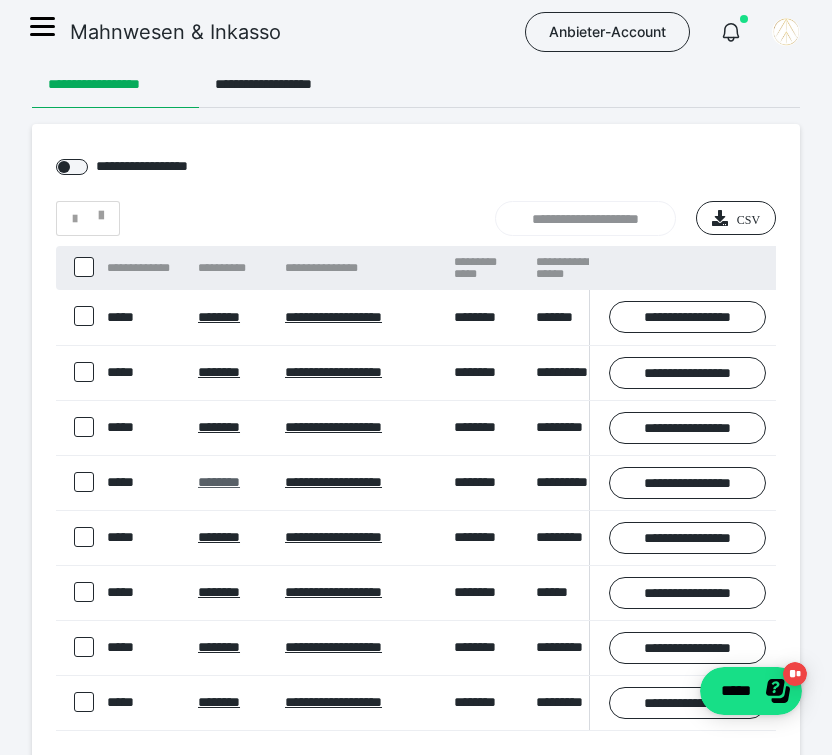 click on "********" at bounding box center (219, 482) 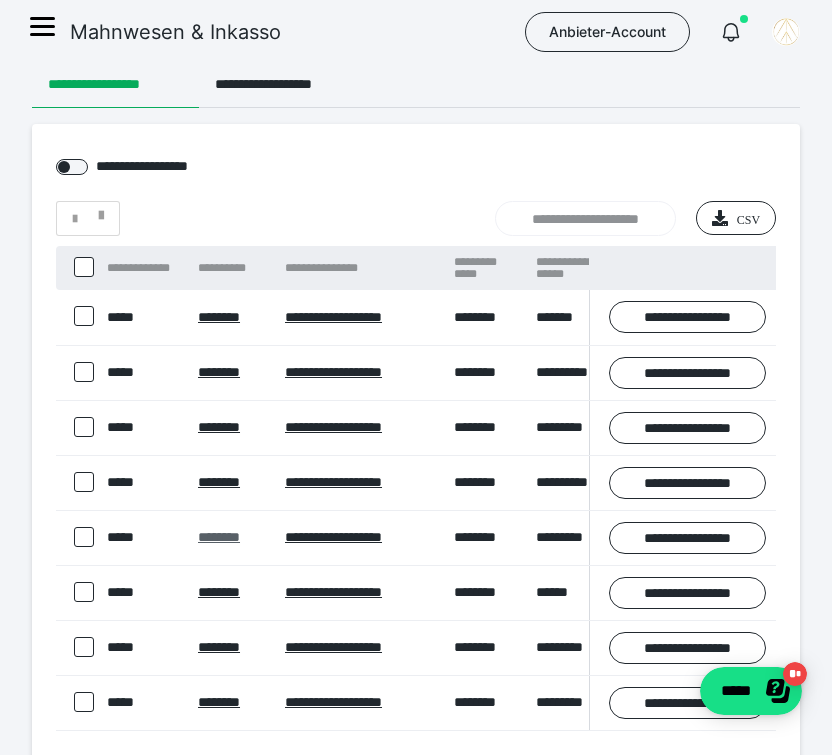 click on "********" at bounding box center [219, 537] 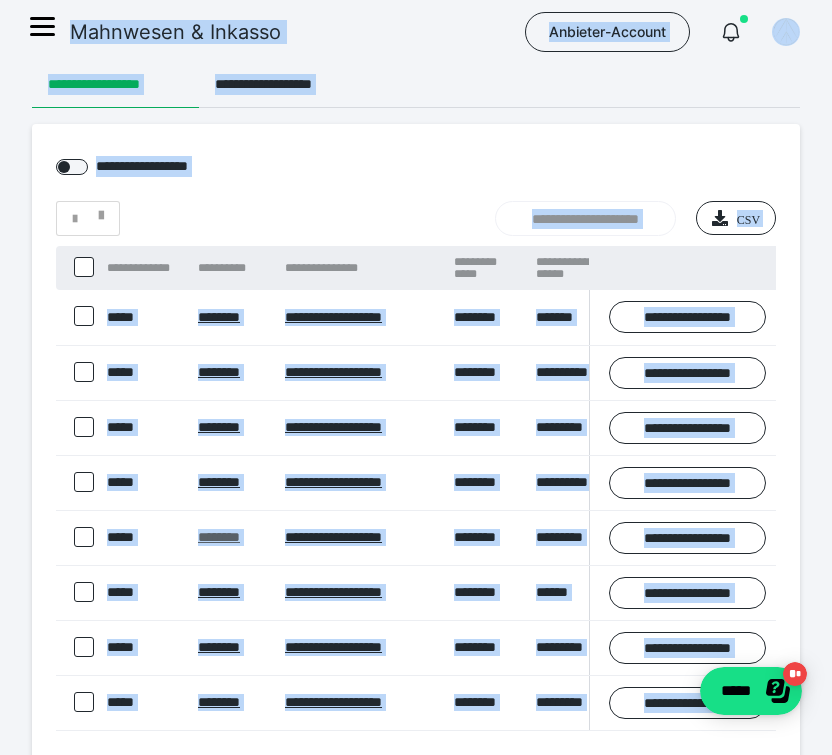 click on "**********" at bounding box center [416, 510] 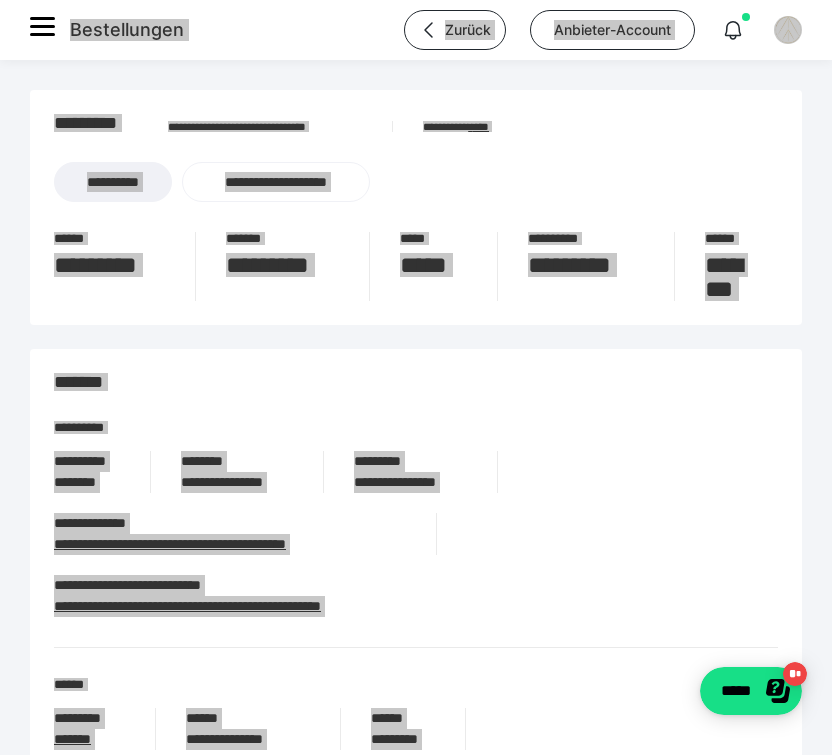 drag, startPoint x: 796, startPoint y: 496, endPoint x: 206, endPoint y: 341, distance: 610.0205 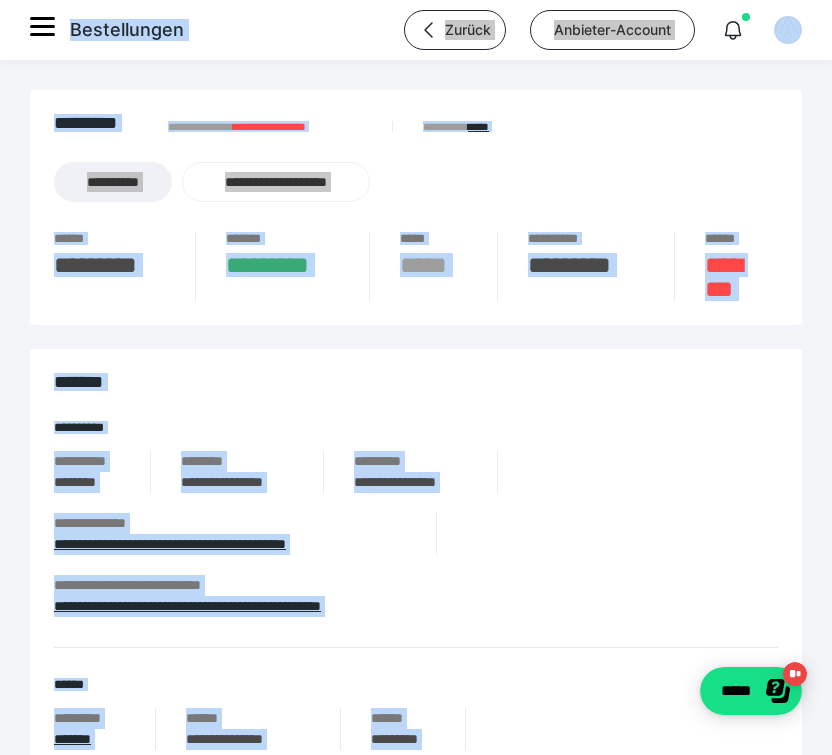 click on "**********" at bounding box center [416, 1028] 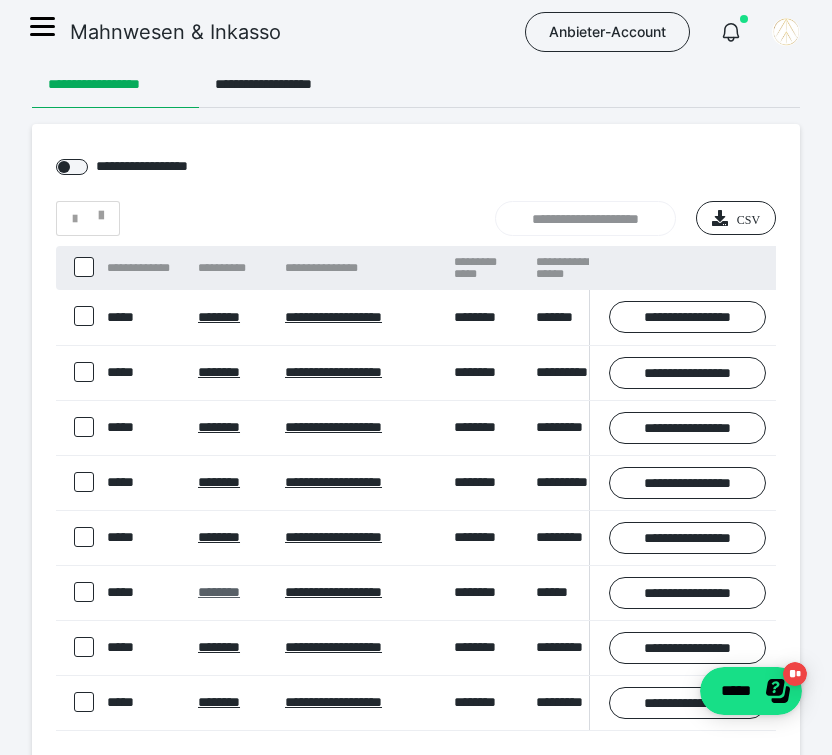 click on "********" at bounding box center (219, 592) 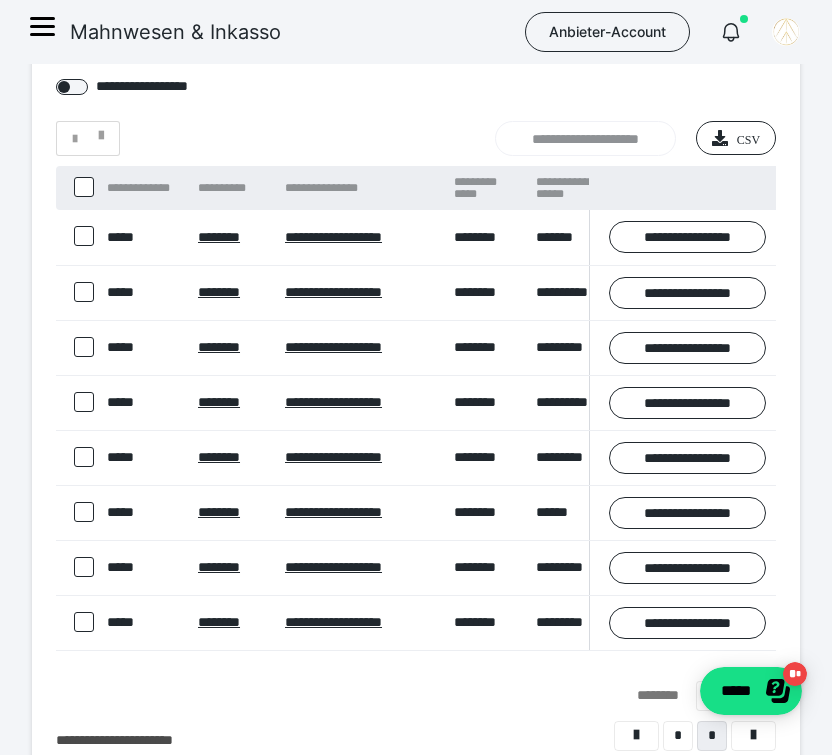 scroll, scrollTop: 106, scrollLeft: 0, axis: vertical 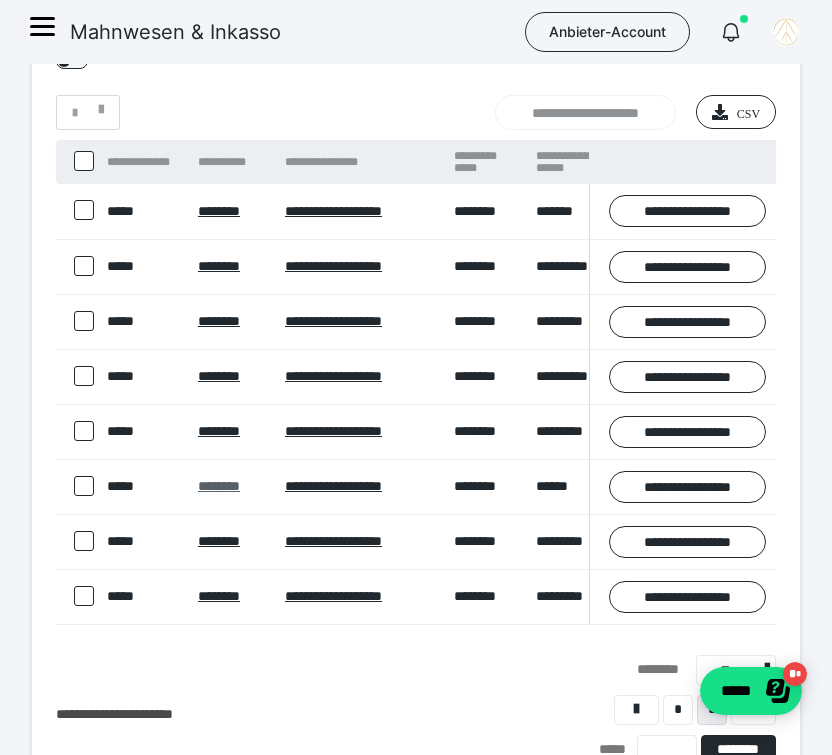 click on "********" at bounding box center [219, 486] 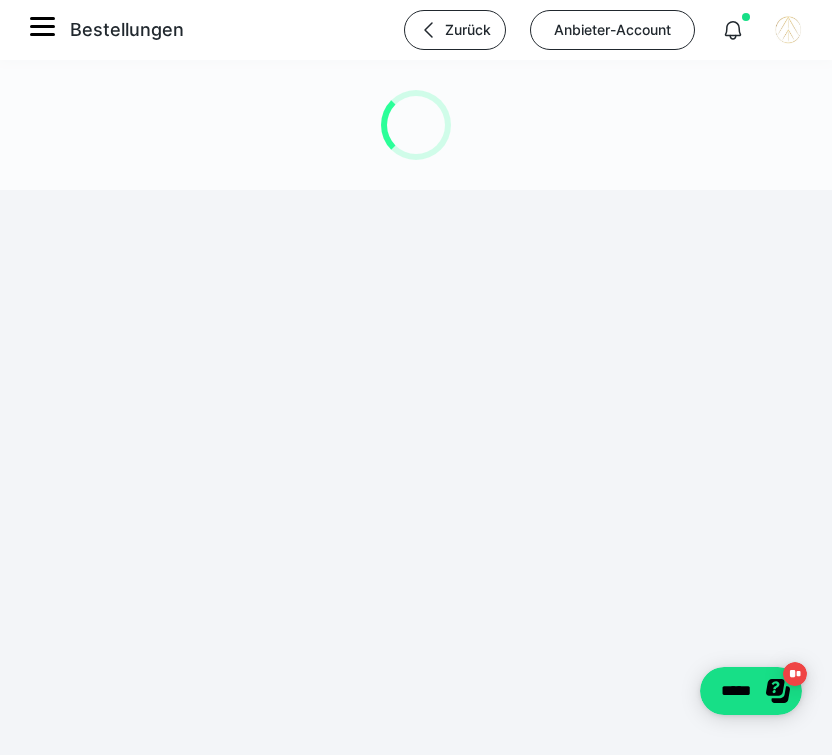 scroll, scrollTop: 0, scrollLeft: 0, axis: both 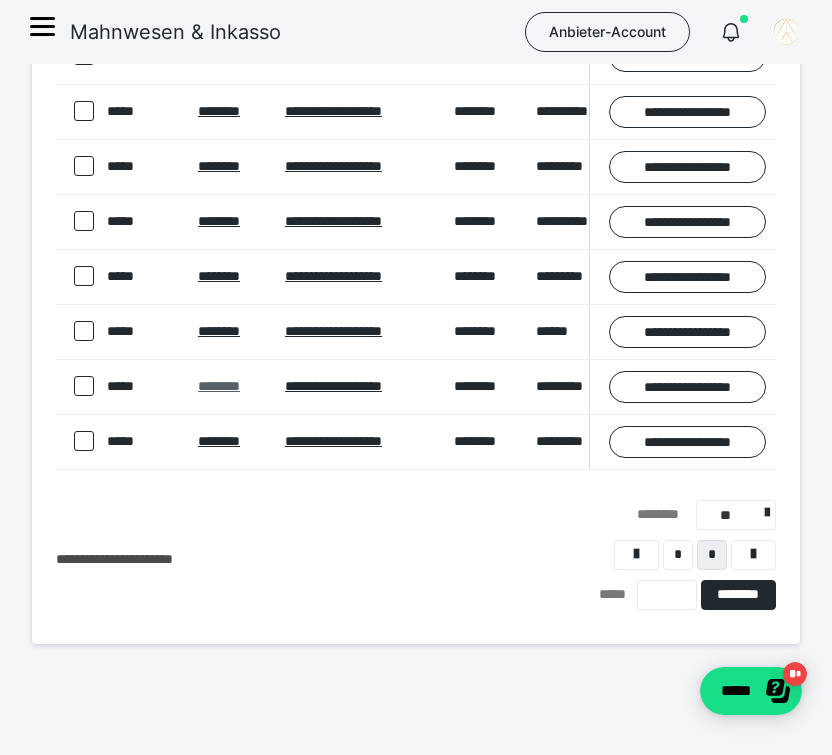 click on "********" at bounding box center [219, 386] 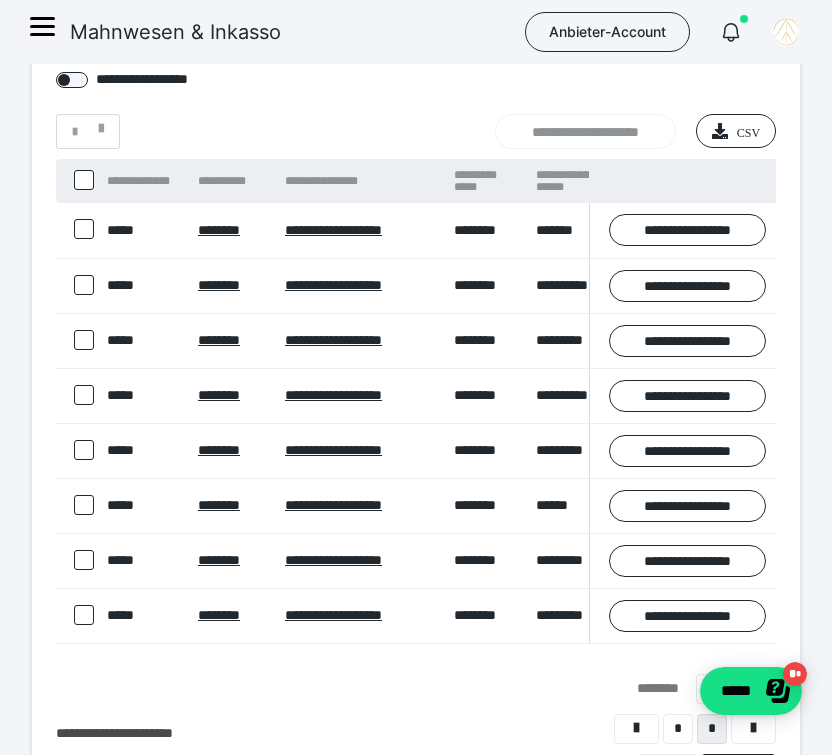 scroll, scrollTop: 93, scrollLeft: 0, axis: vertical 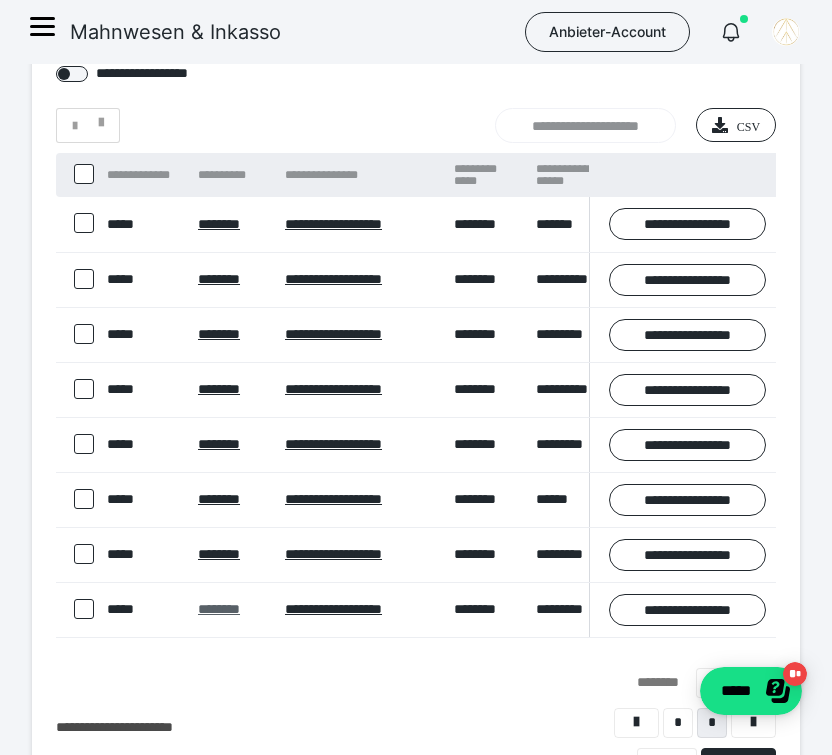 click on "********" at bounding box center (219, 609) 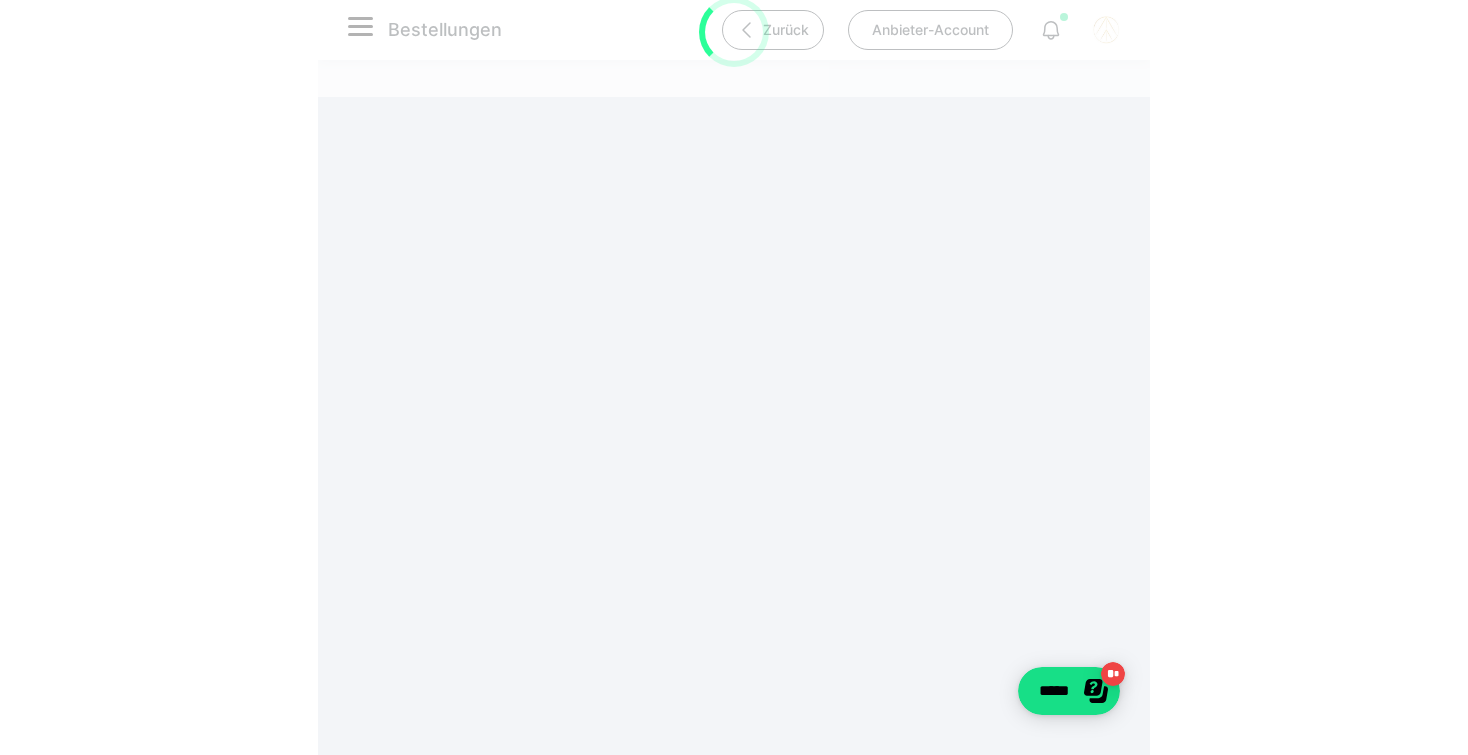 scroll, scrollTop: 0, scrollLeft: 0, axis: both 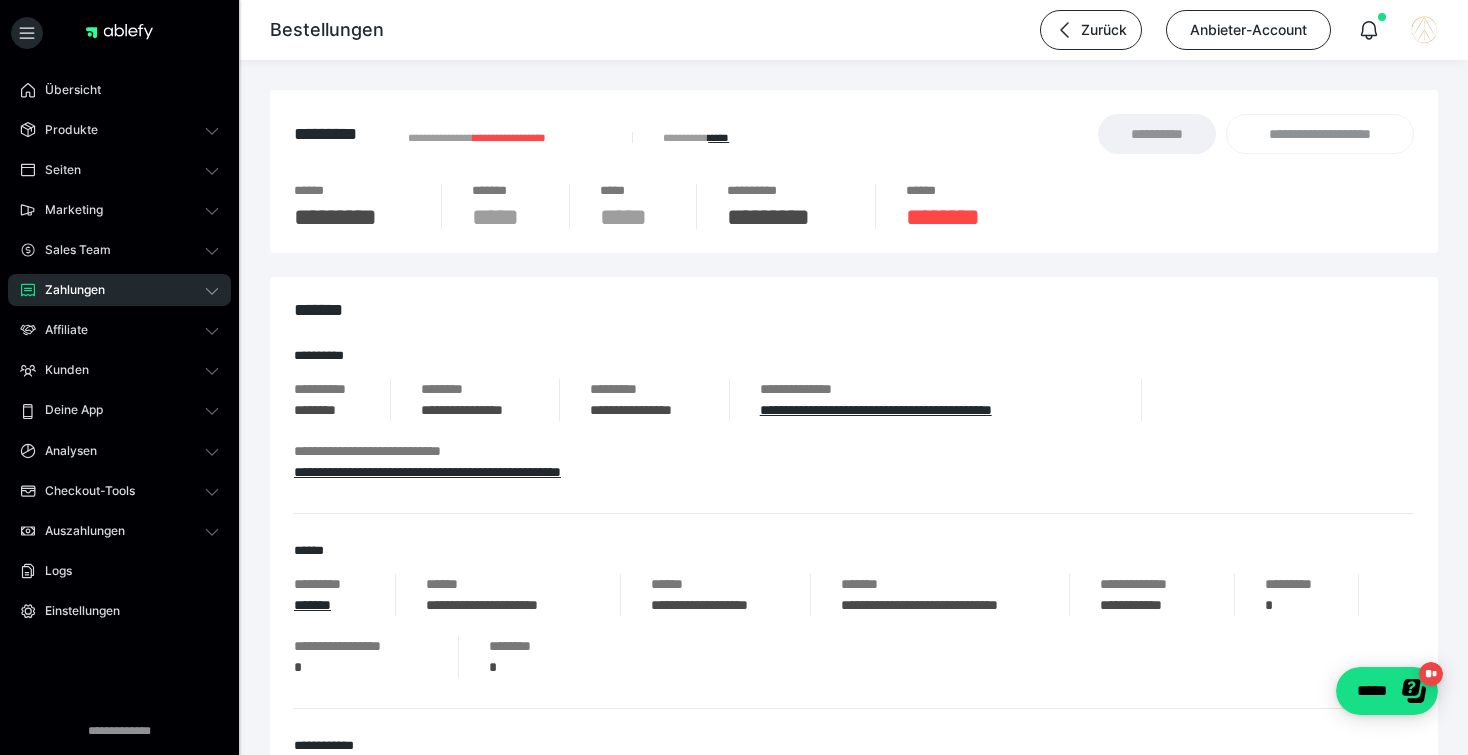 click on "Zahlungen" at bounding box center (119, 290) 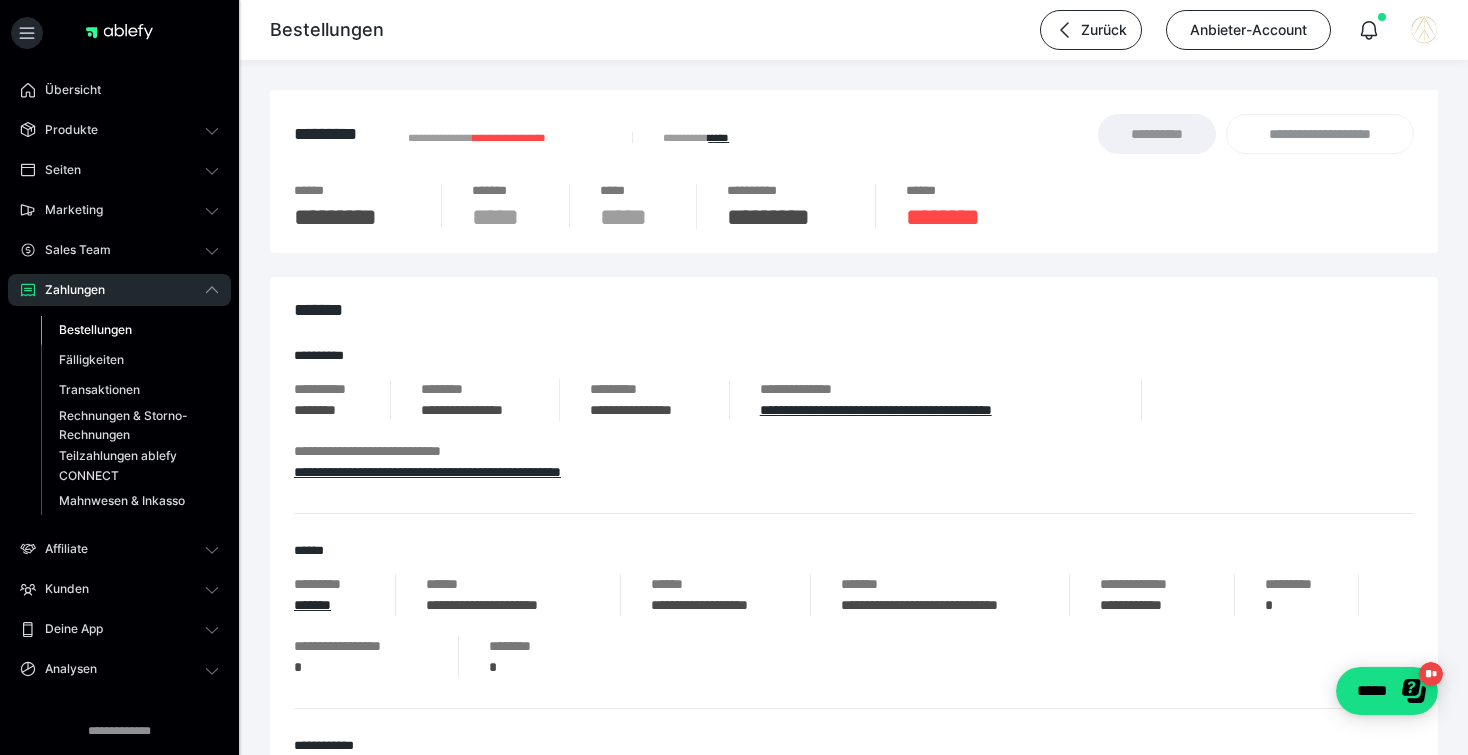 click on "Bestellungen" at bounding box center (95, 329) 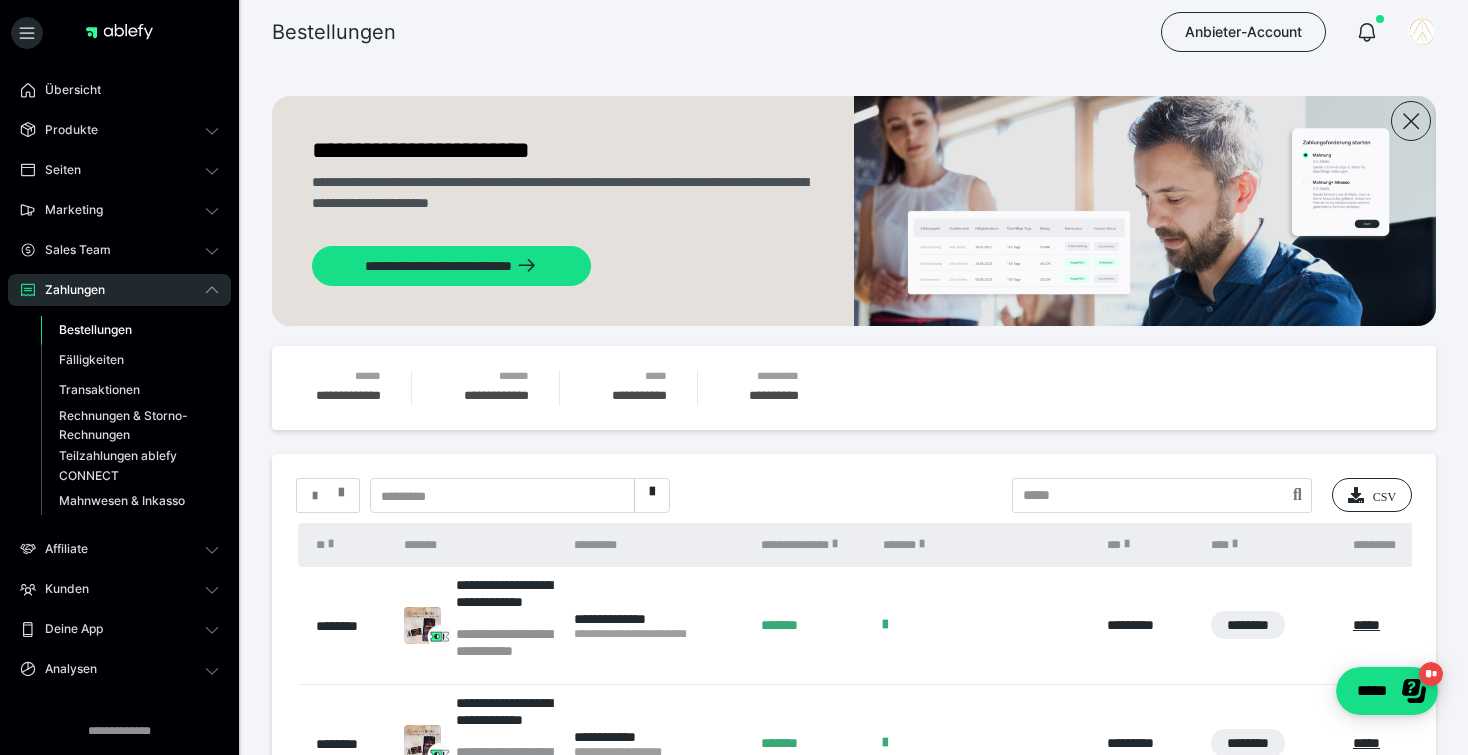 click at bounding box center (328, 496) 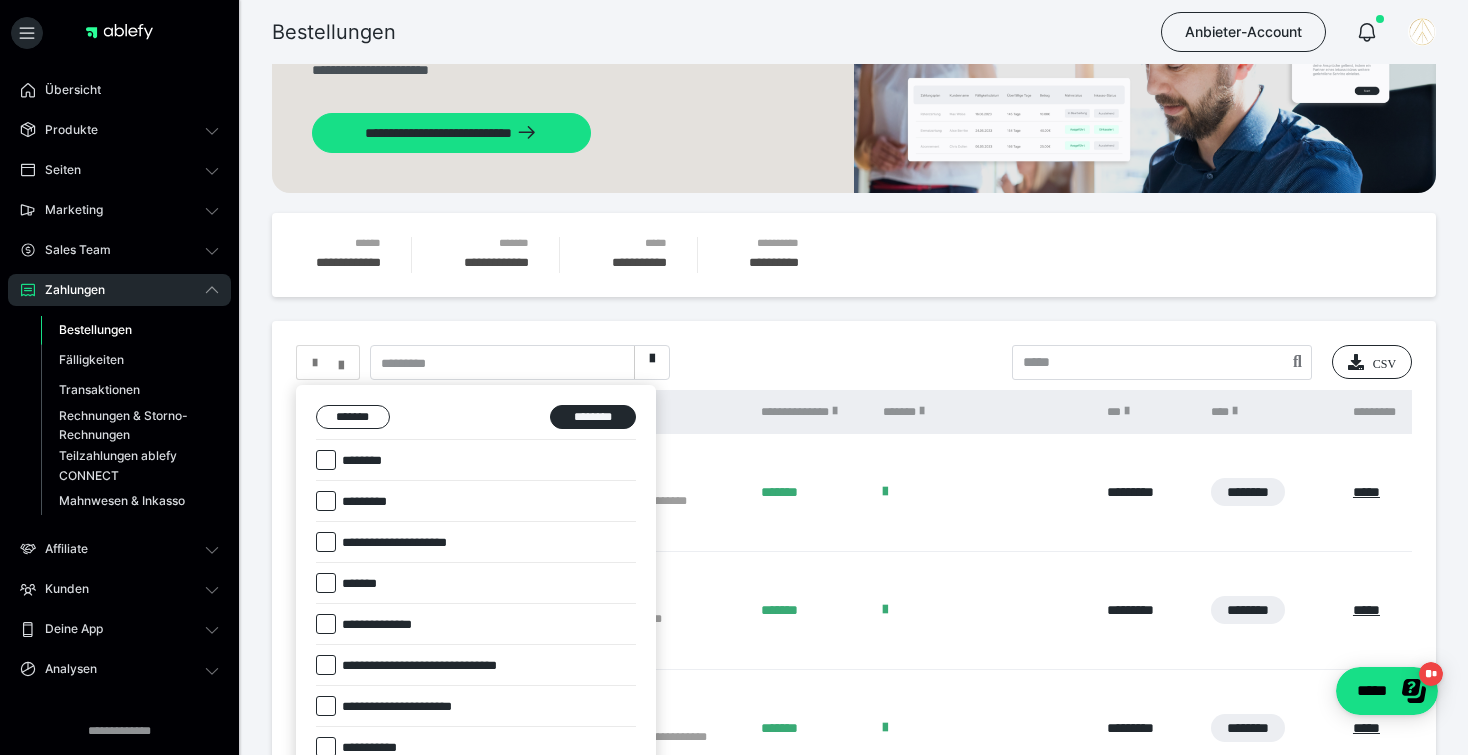scroll, scrollTop: 139, scrollLeft: 0, axis: vertical 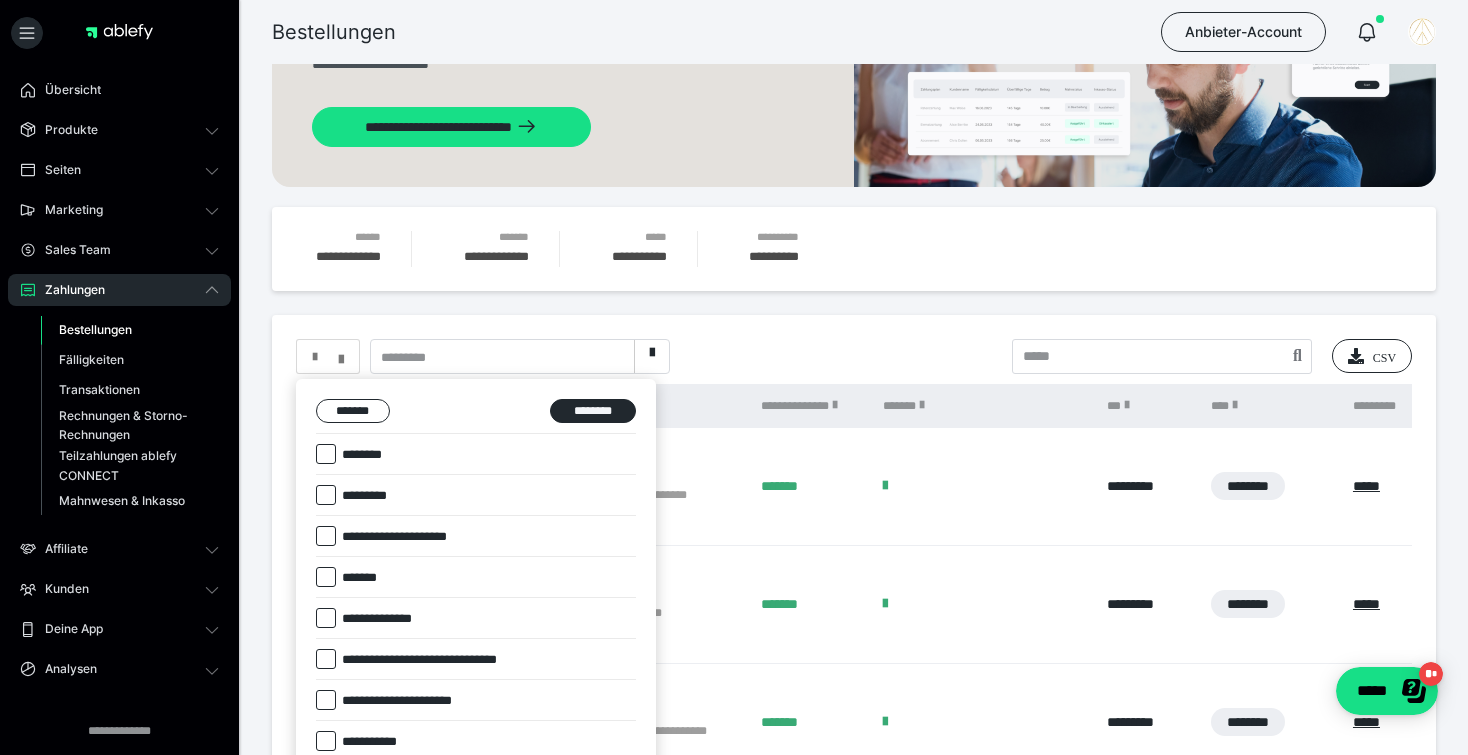 click on "**********" at bounding box center (390, 619) 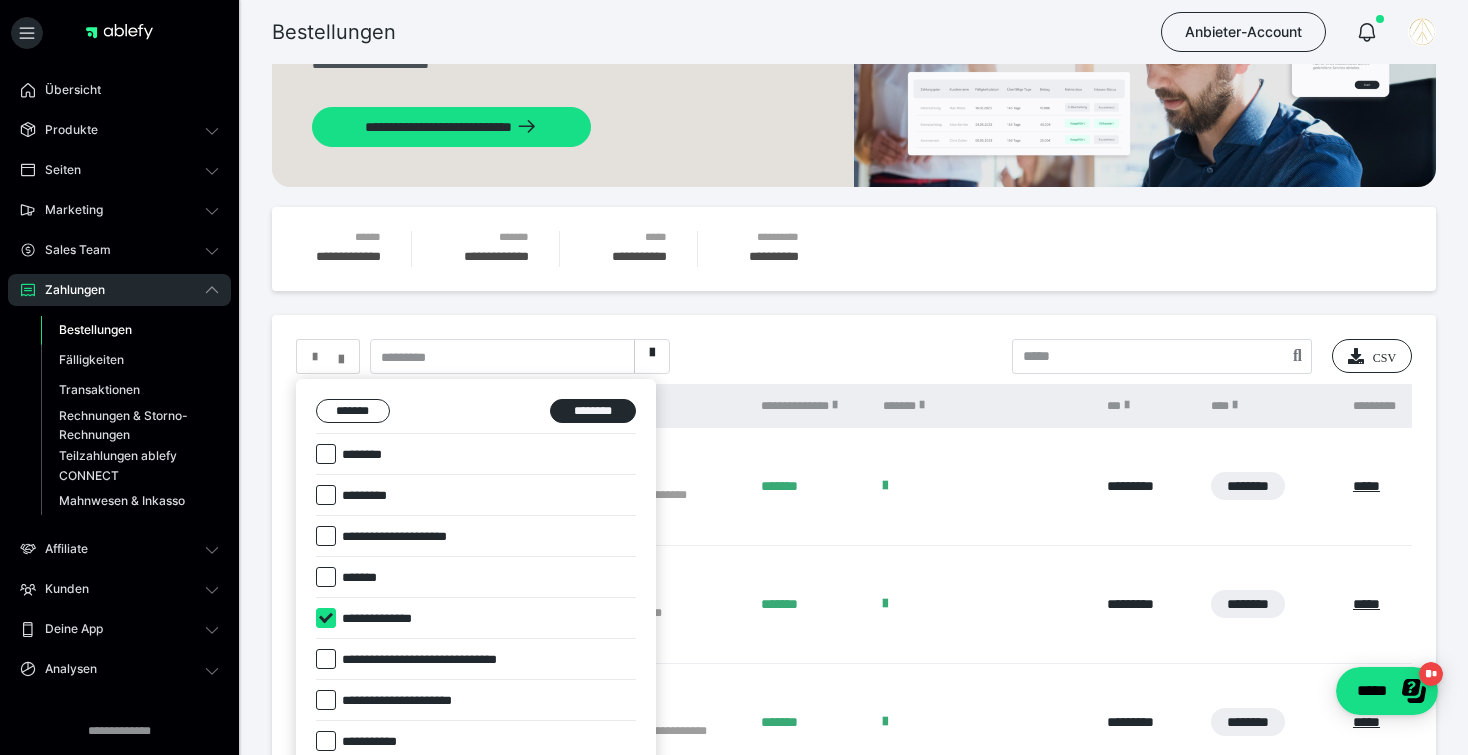 checkbox on "****" 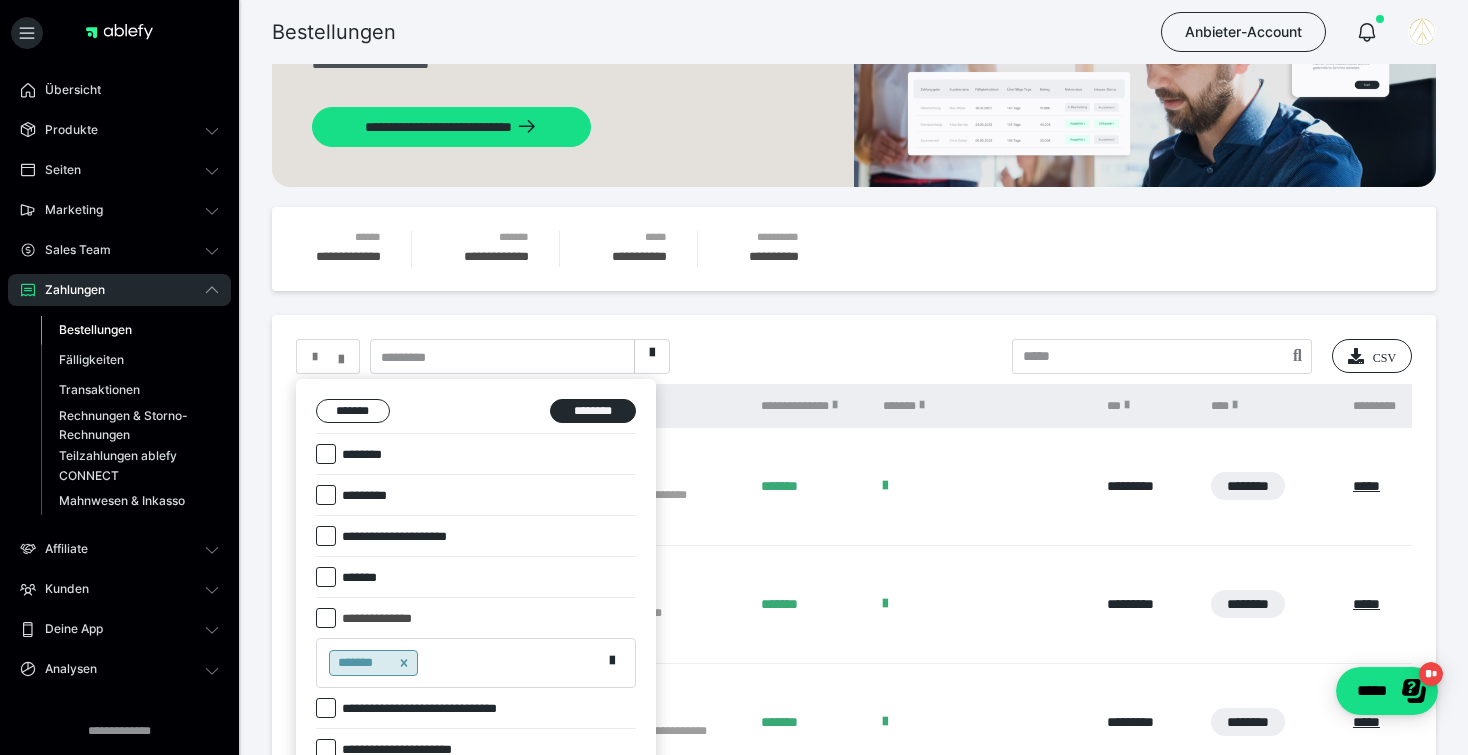 click 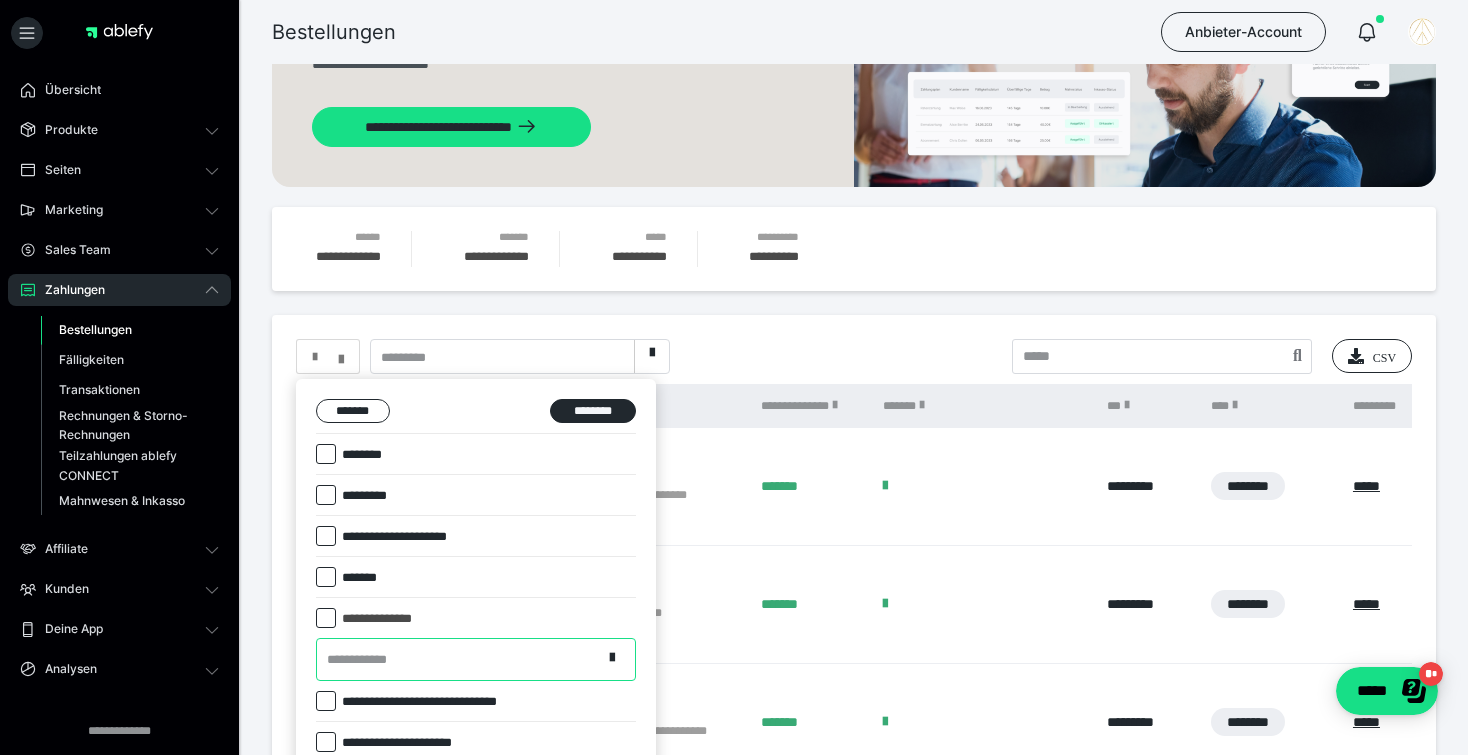 click on "**********" at bounding box center (476, 659) 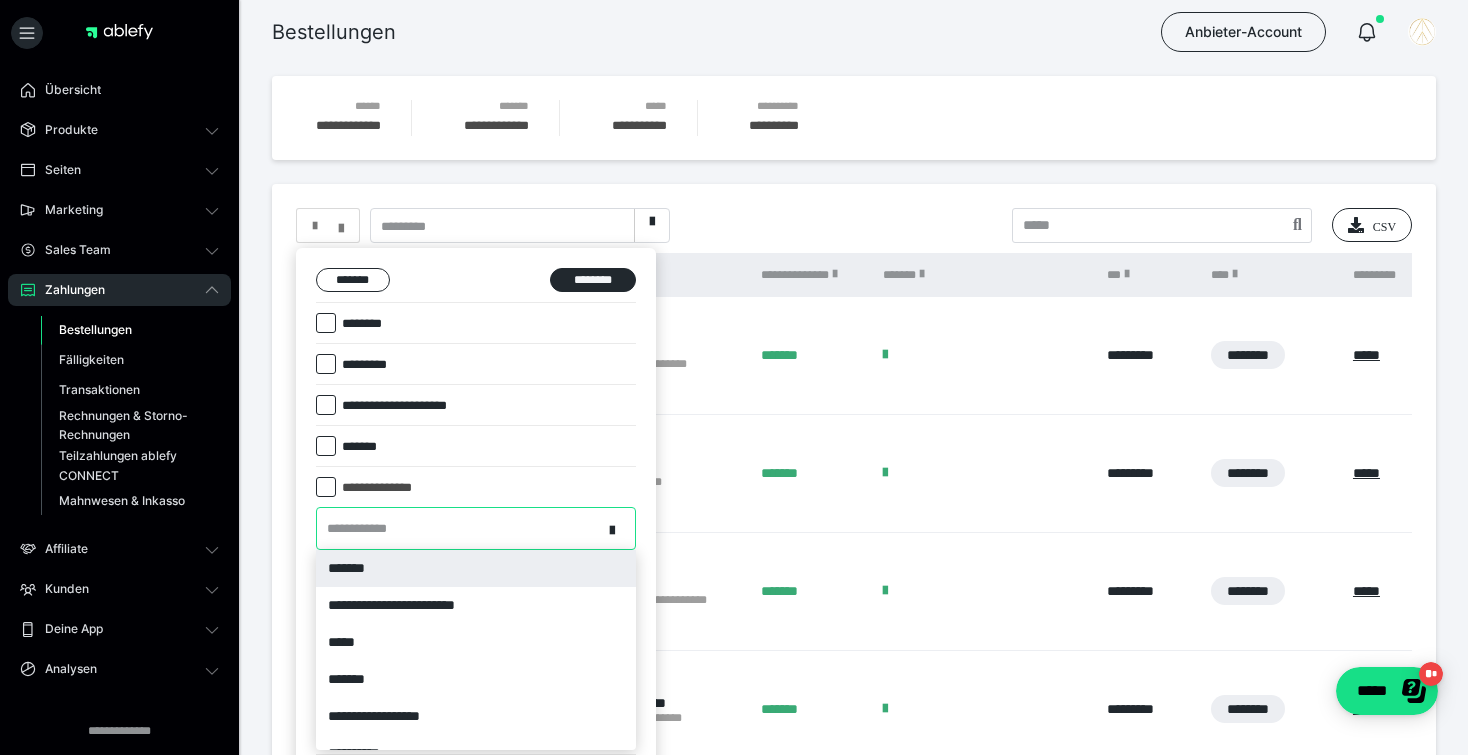 scroll, scrollTop: 275, scrollLeft: 0, axis: vertical 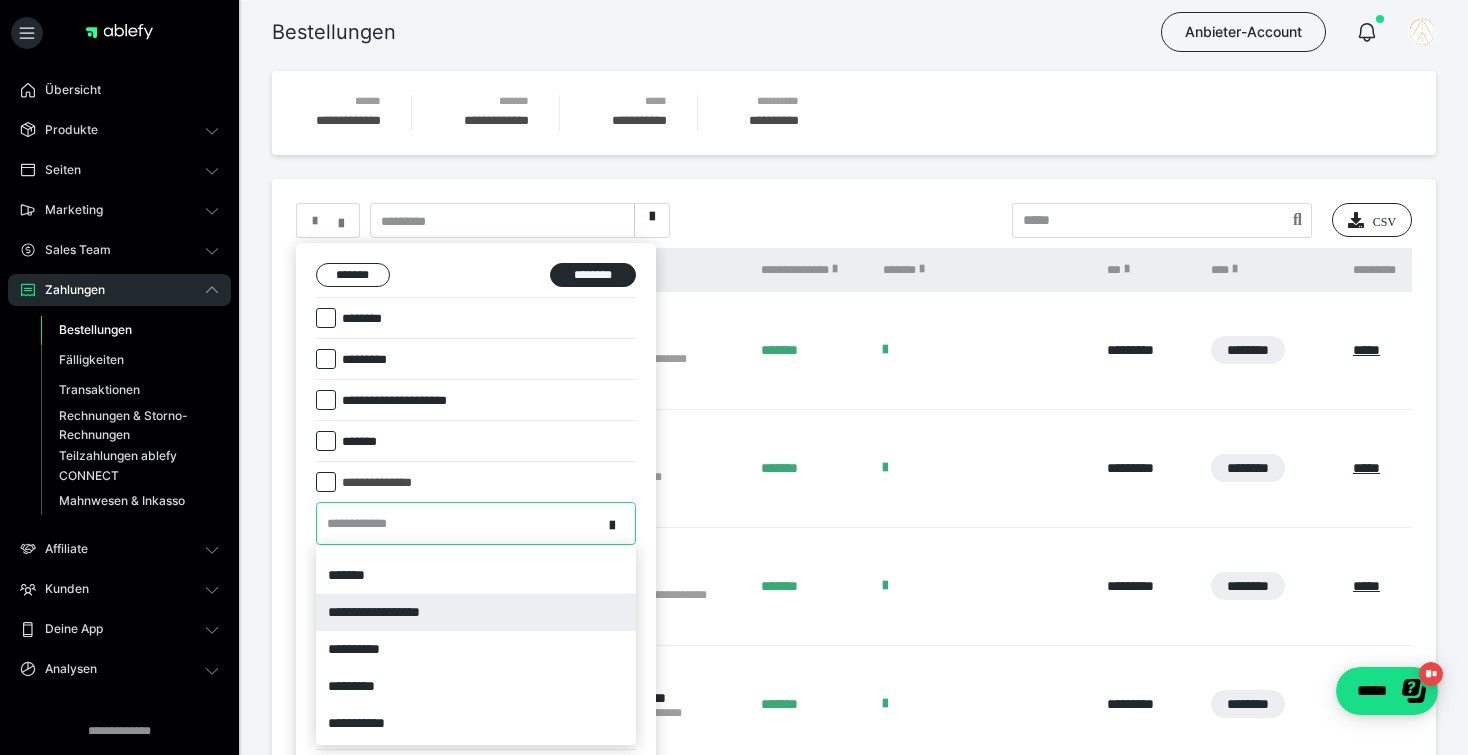 click on "**********" at bounding box center (476, 612) 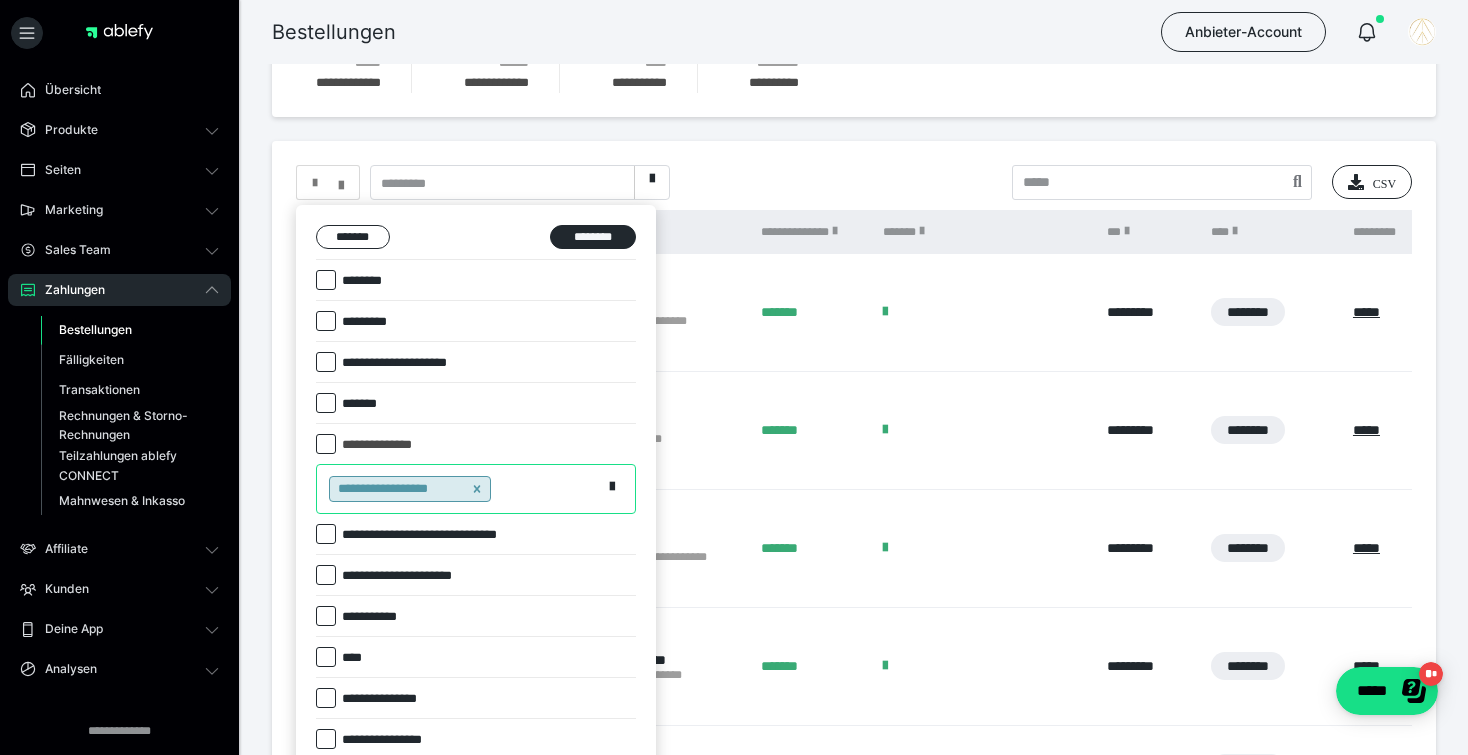 scroll, scrollTop: 314, scrollLeft: 0, axis: vertical 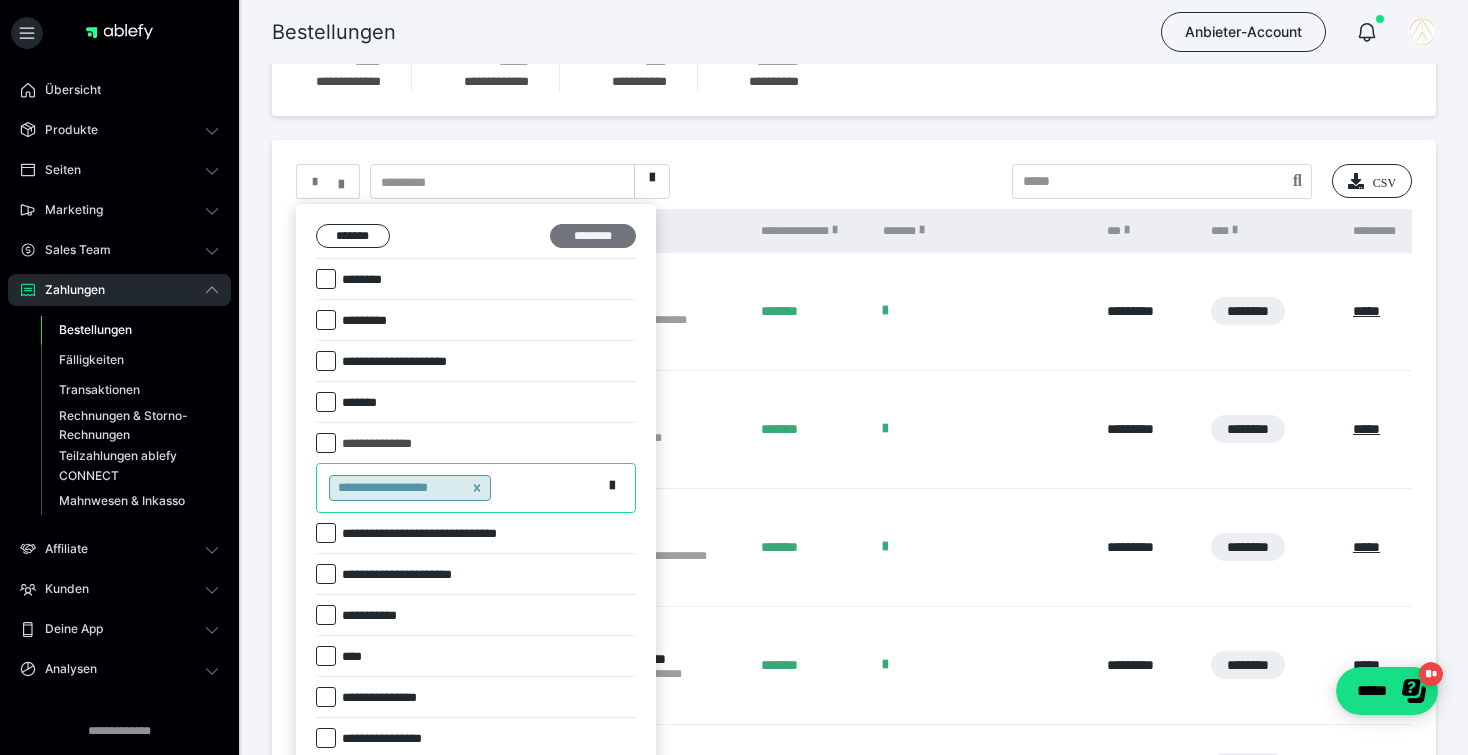 click on "********" at bounding box center [593, 236] 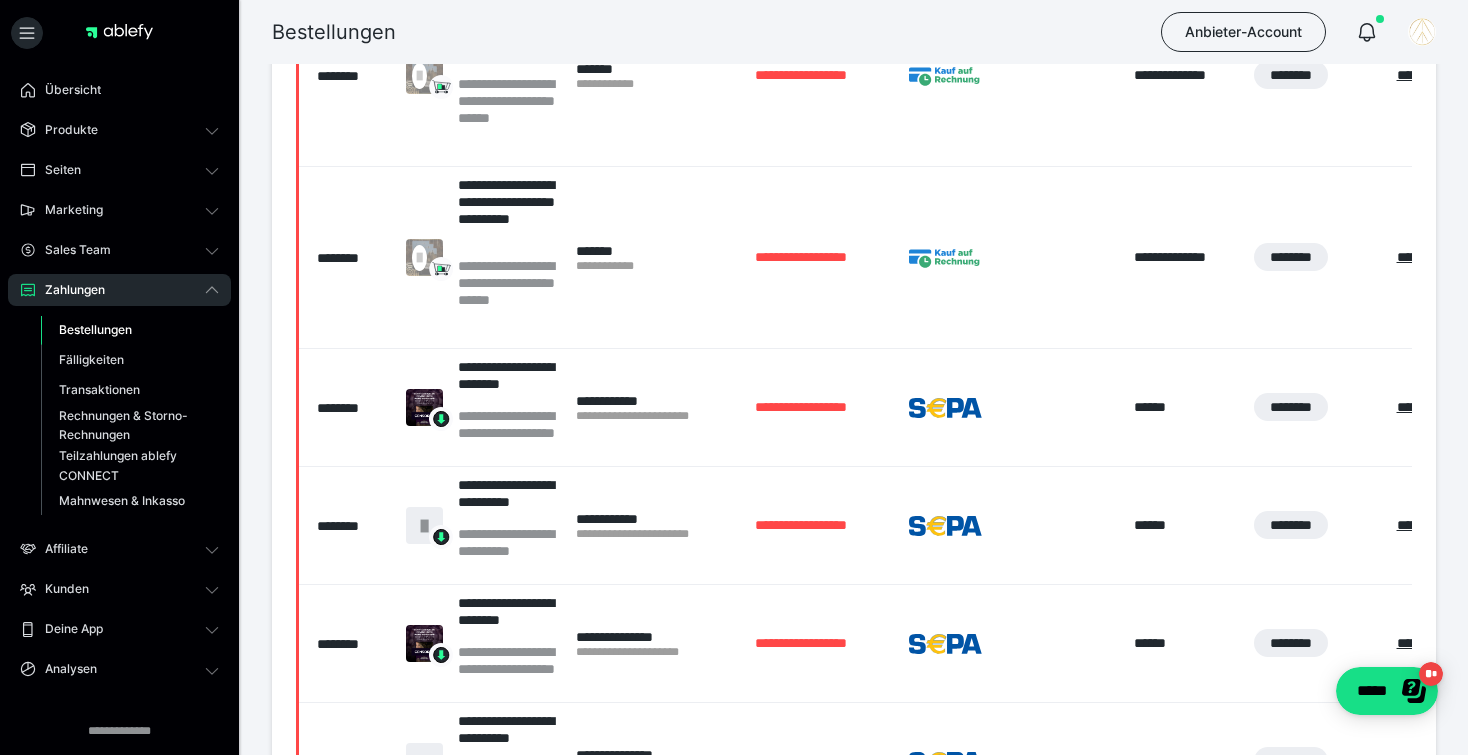 scroll, scrollTop: 767, scrollLeft: 0, axis: vertical 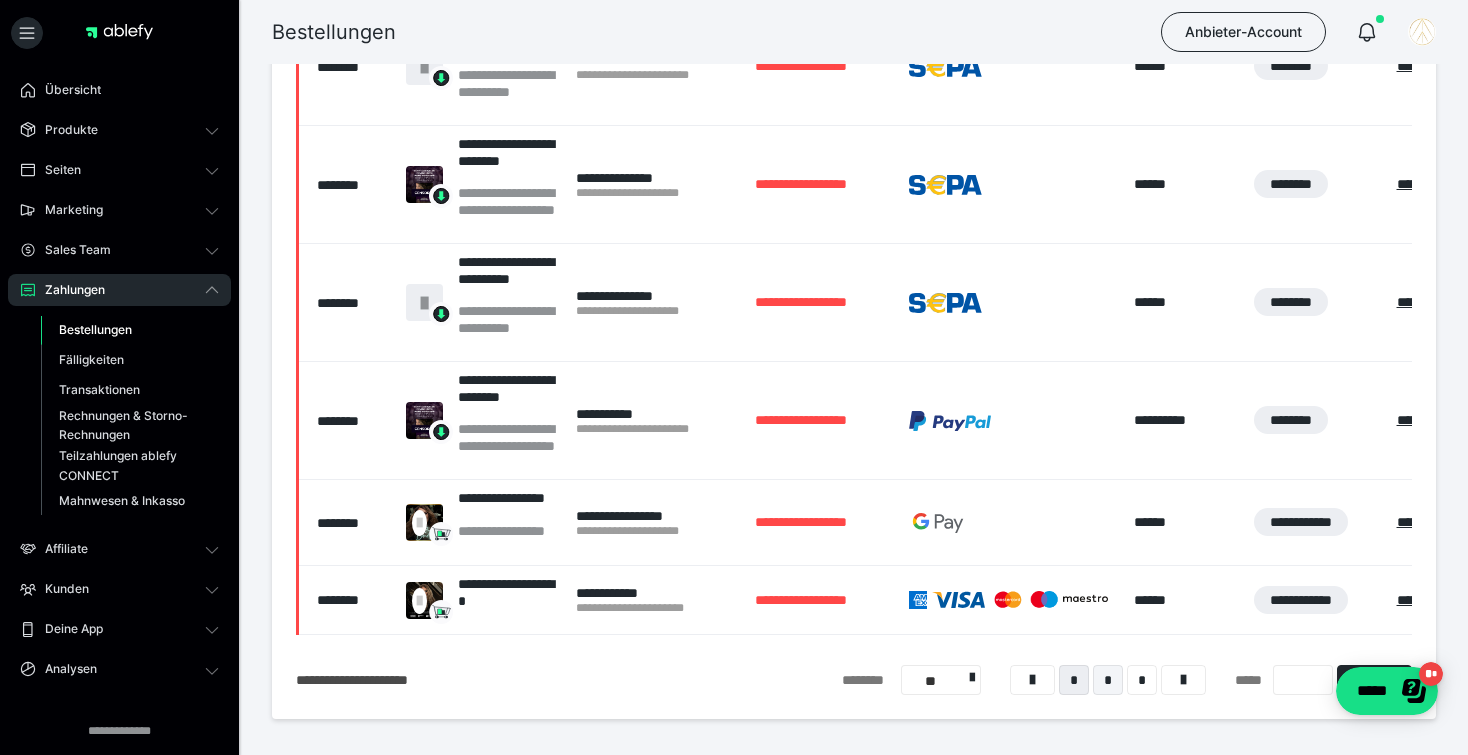 click on "*" at bounding box center [1108, 680] 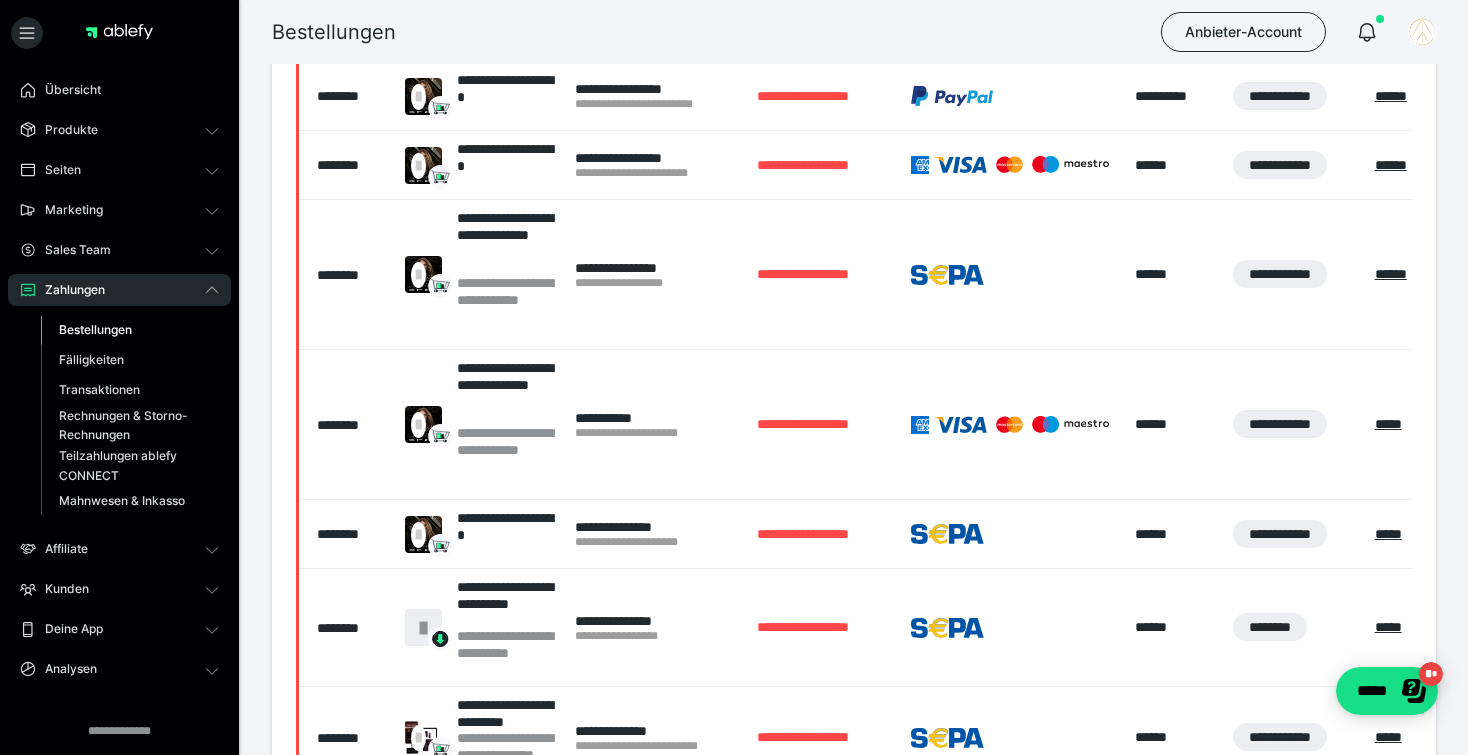 scroll, scrollTop: 510, scrollLeft: 0, axis: vertical 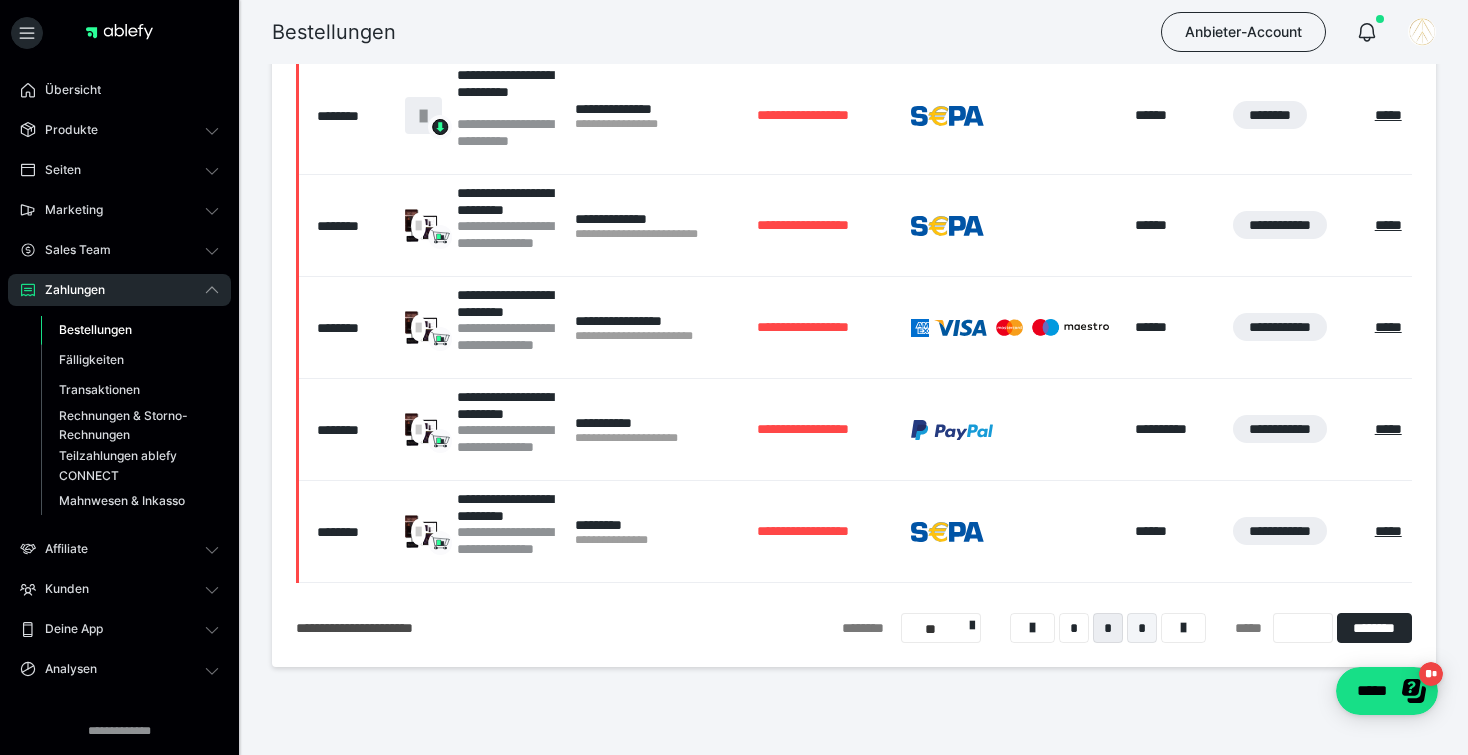 click on "*" at bounding box center [1142, 628] 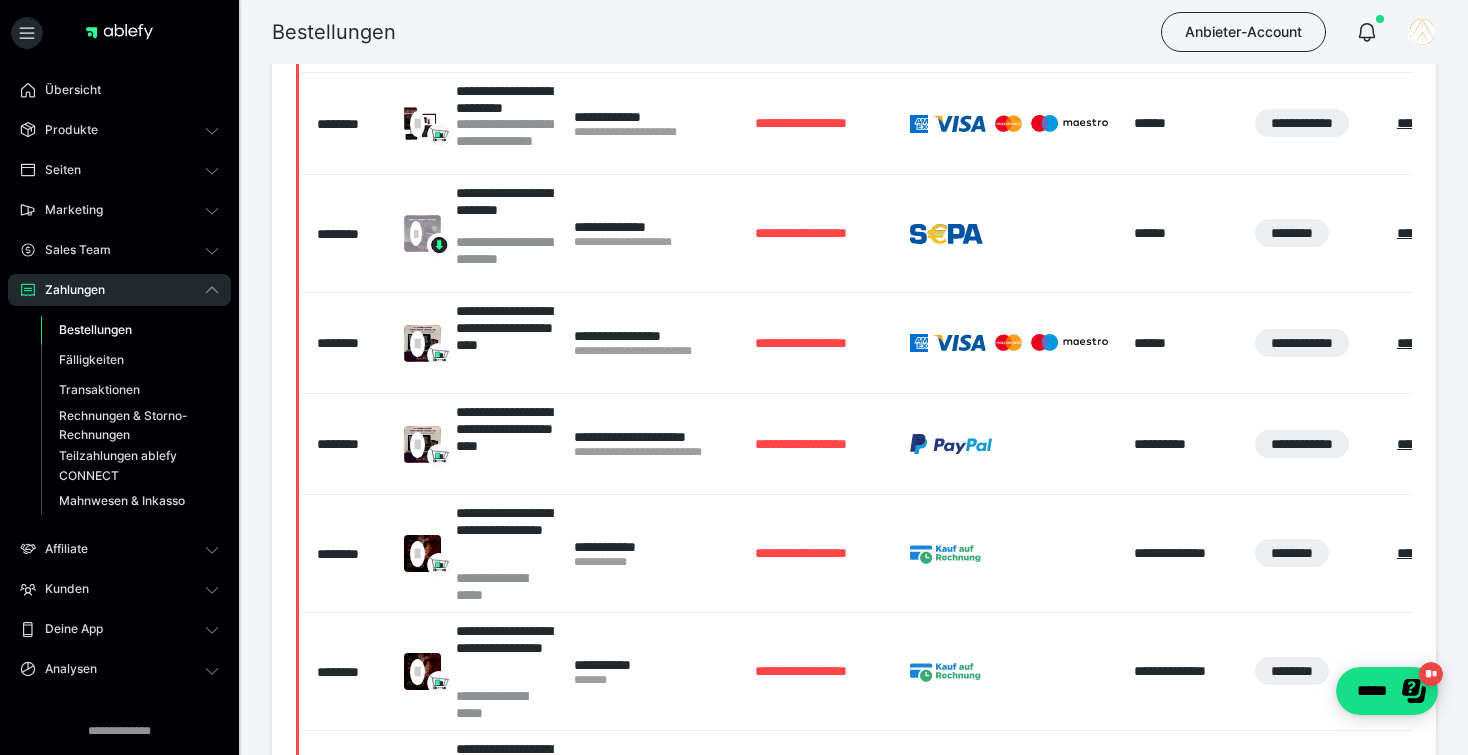 scroll, scrollTop: 809, scrollLeft: 0, axis: vertical 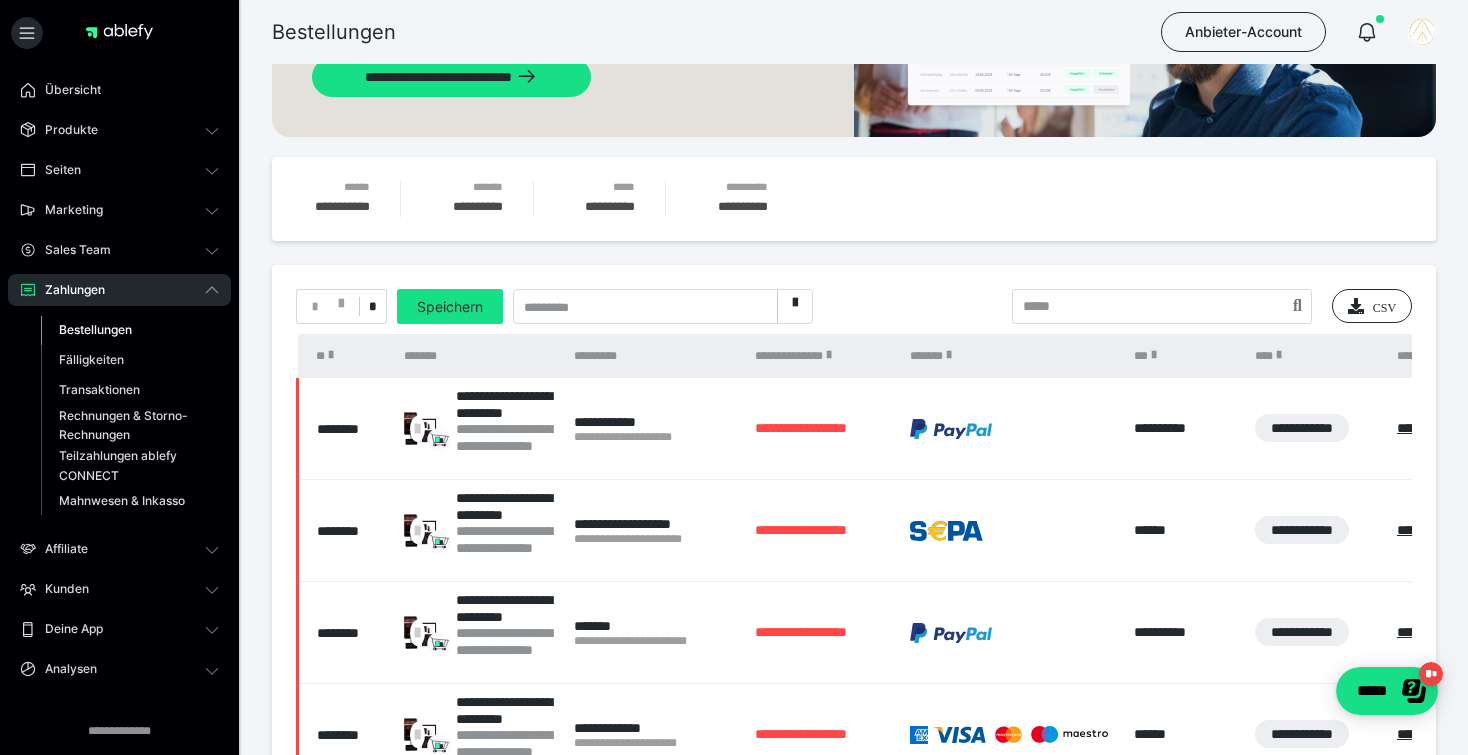 click on "Bestellungen" at bounding box center (334, 32) 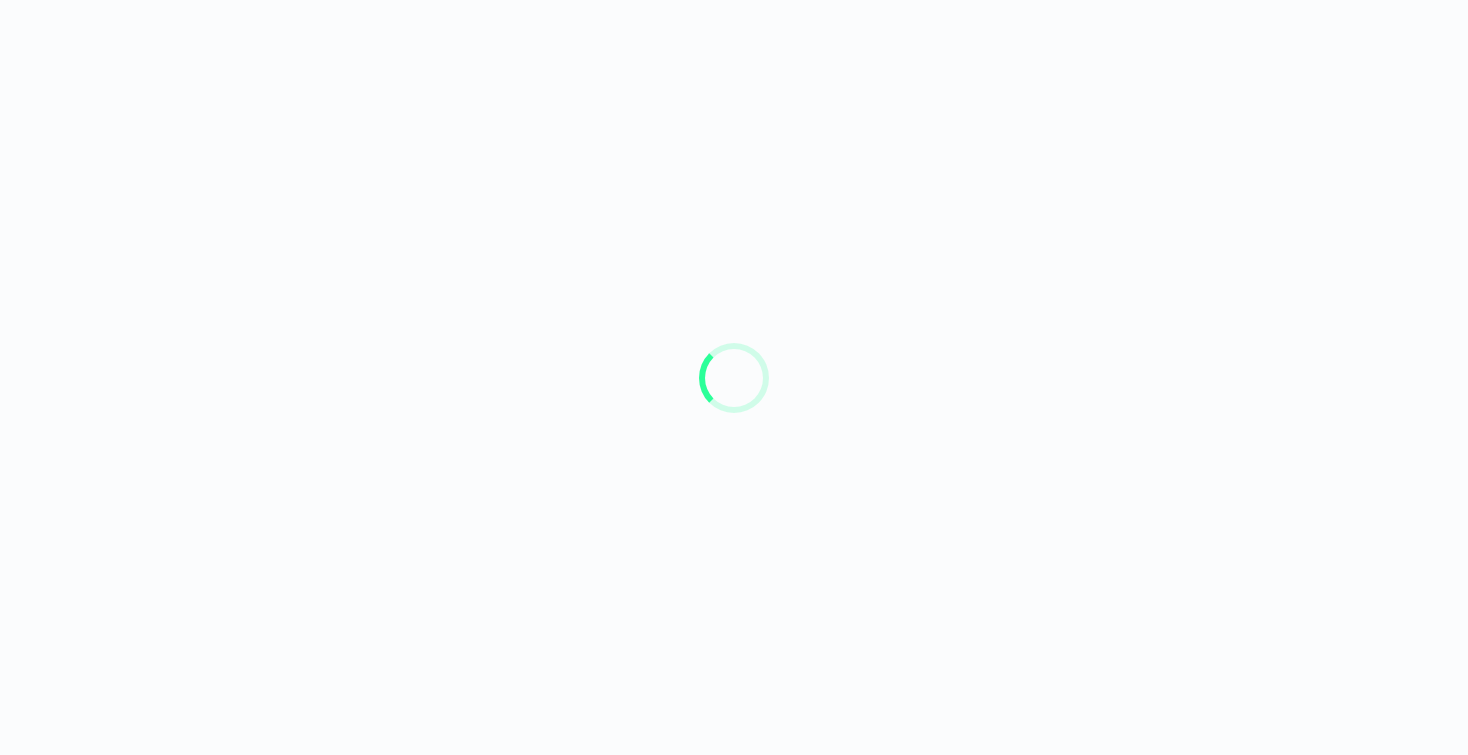 scroll, scrollTop: 0, scrollLeft: 0, axis: both 